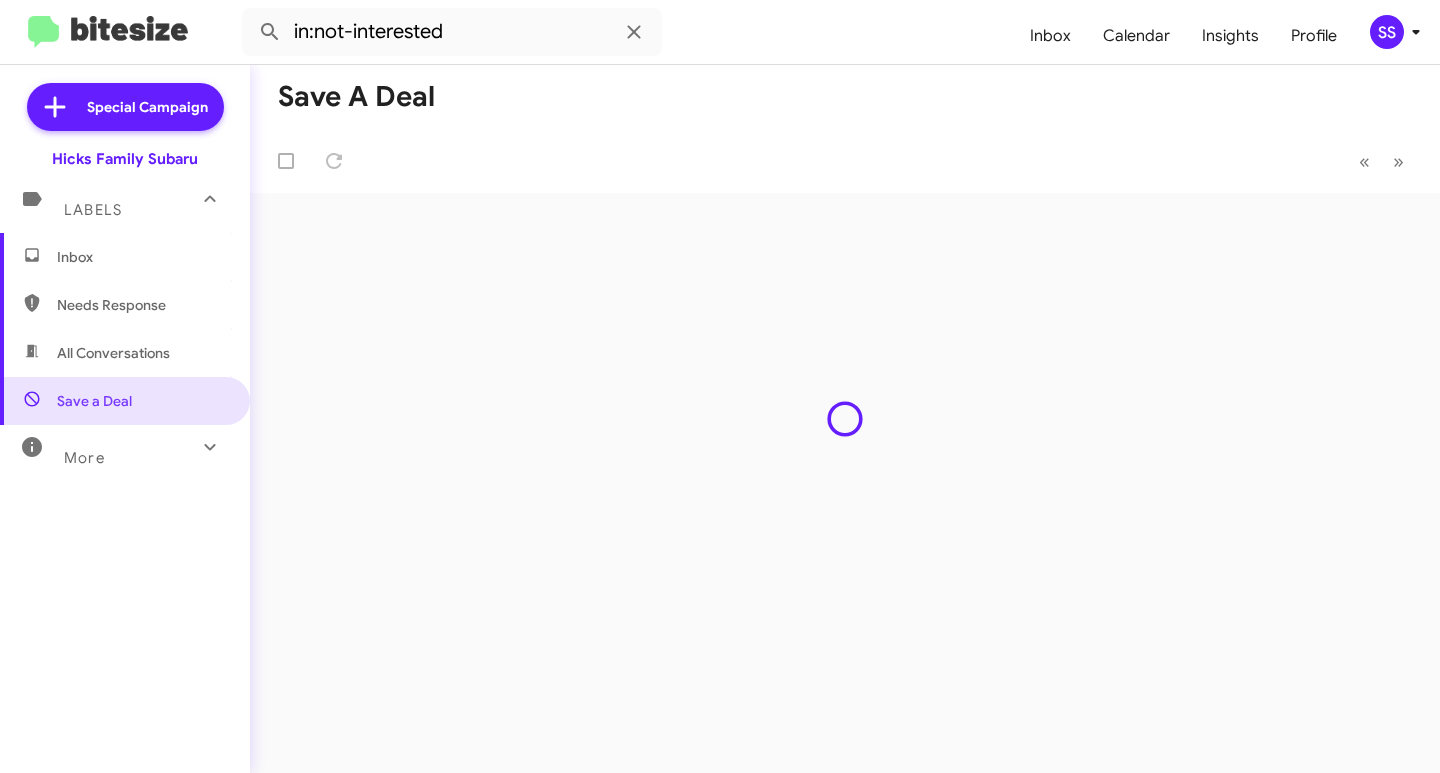 scroll, scrollTop: 0, scrollLeft: 0, axis: both 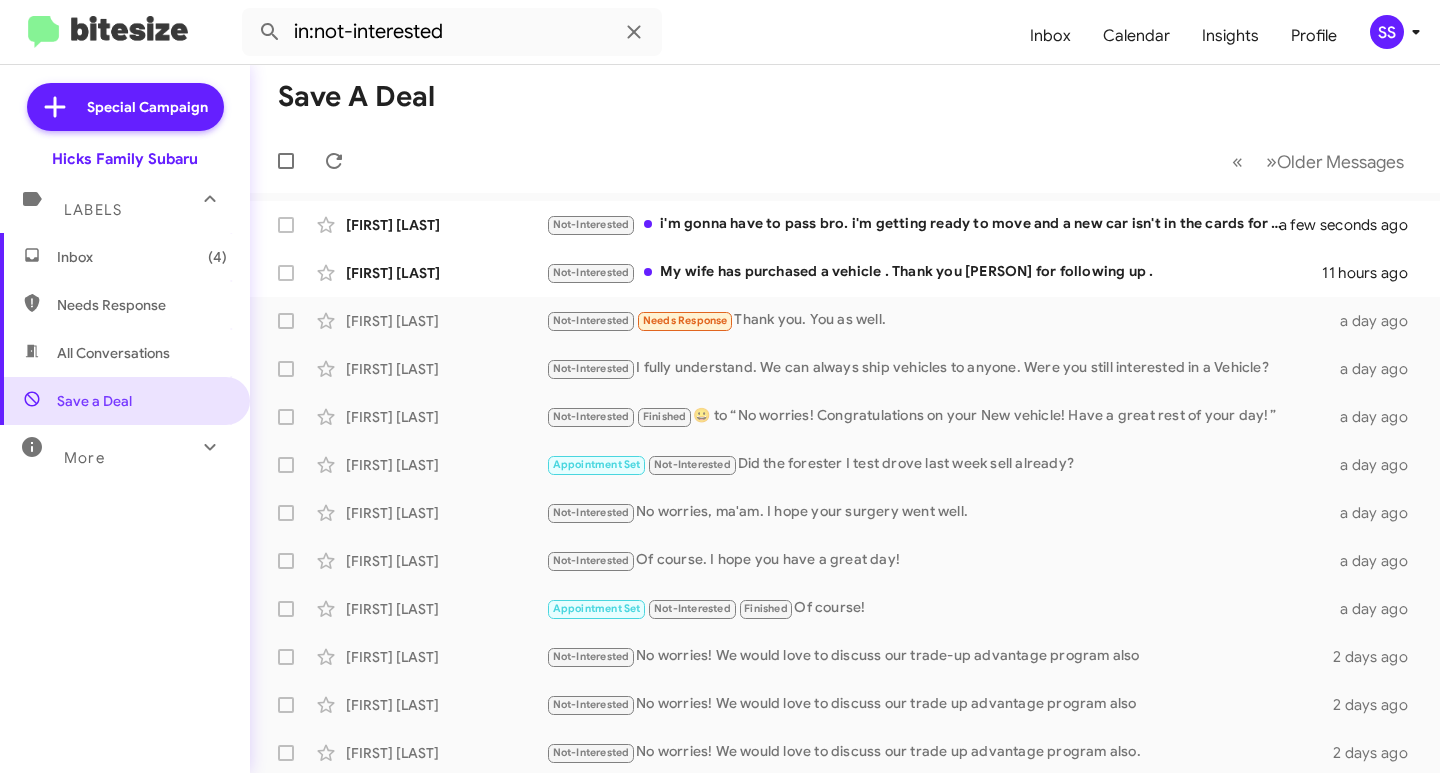 click on "Inbox  (4)" at bounding box center [142, 257] 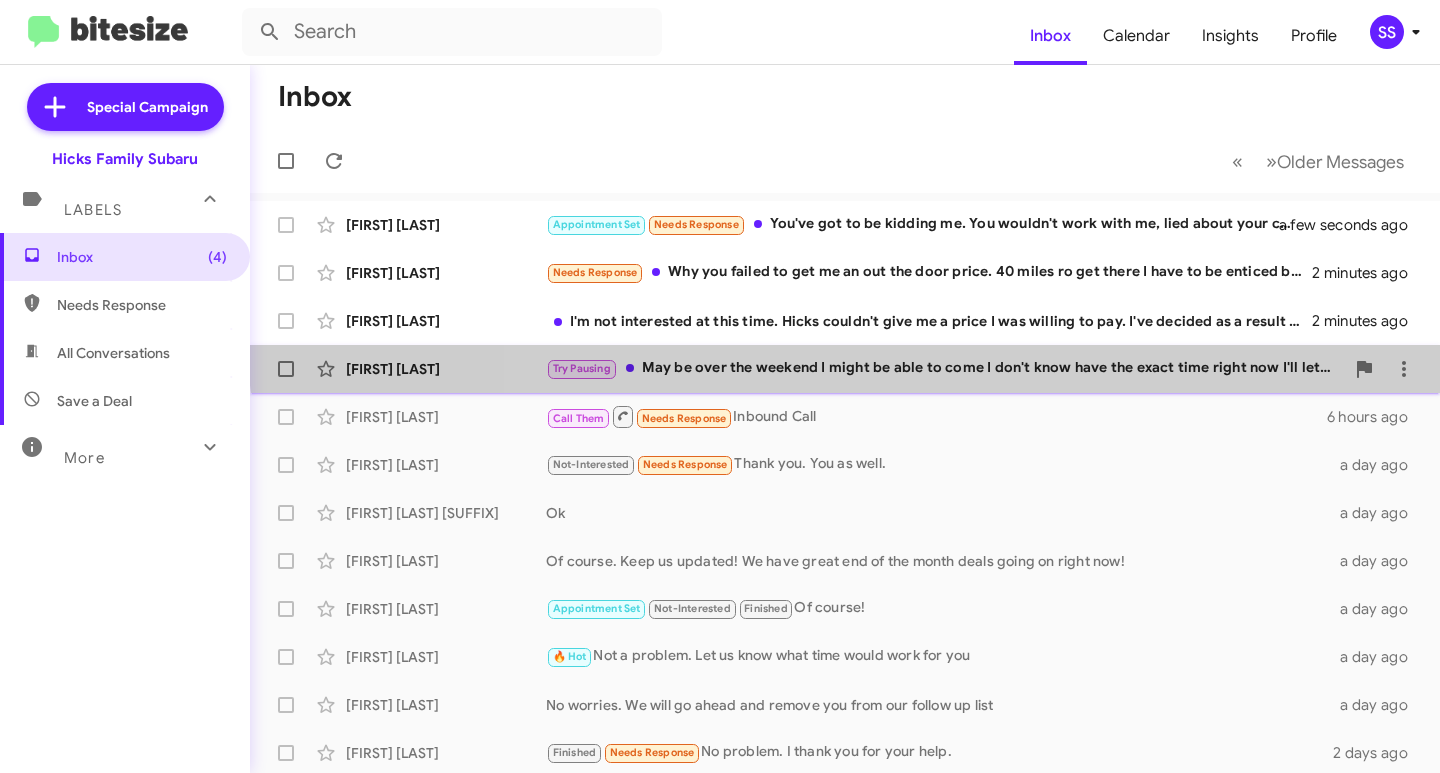 click on "[FIRST] [LAST]  Try Pausing   May be over the weekend I might be able to come
I don't know have the exact time right now
I'll let you know   2 minutes ago" 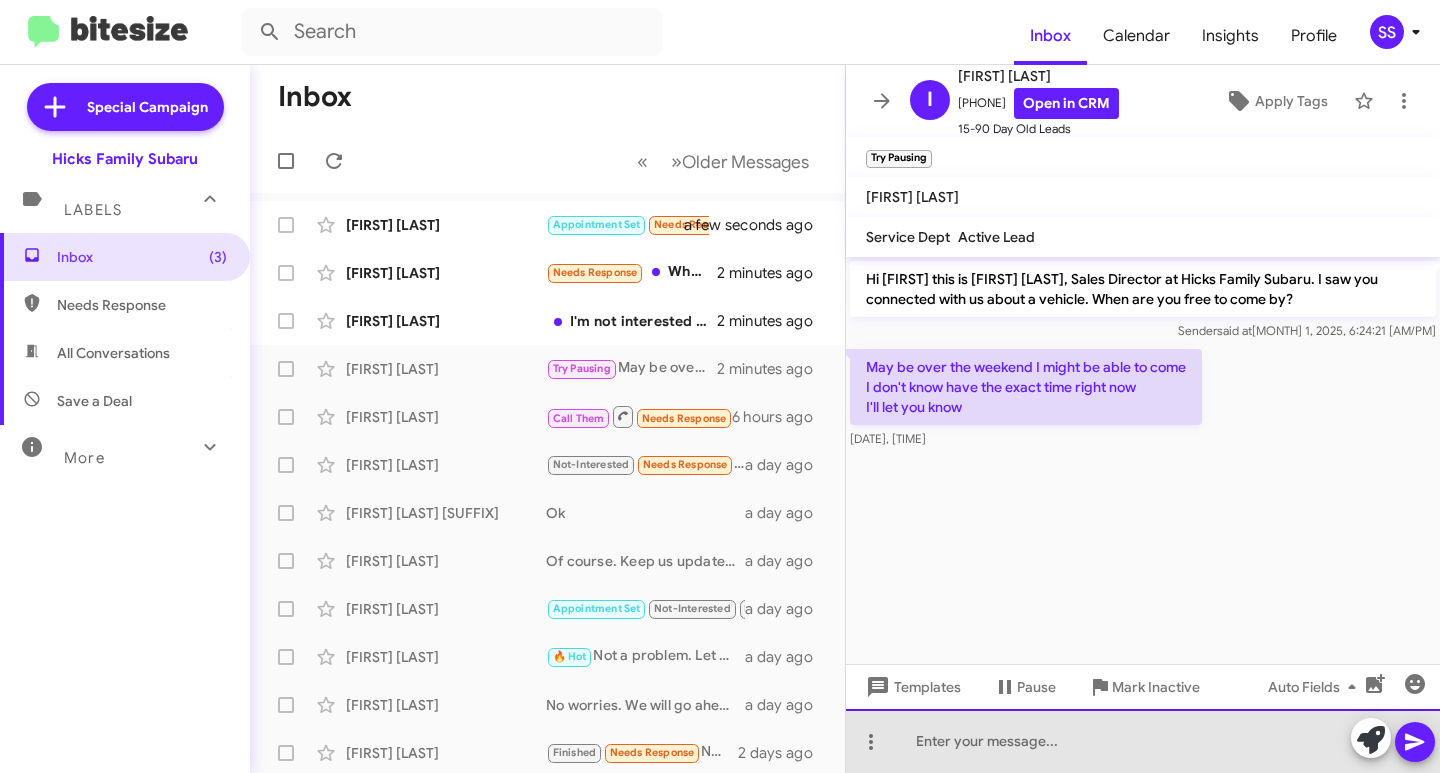 click 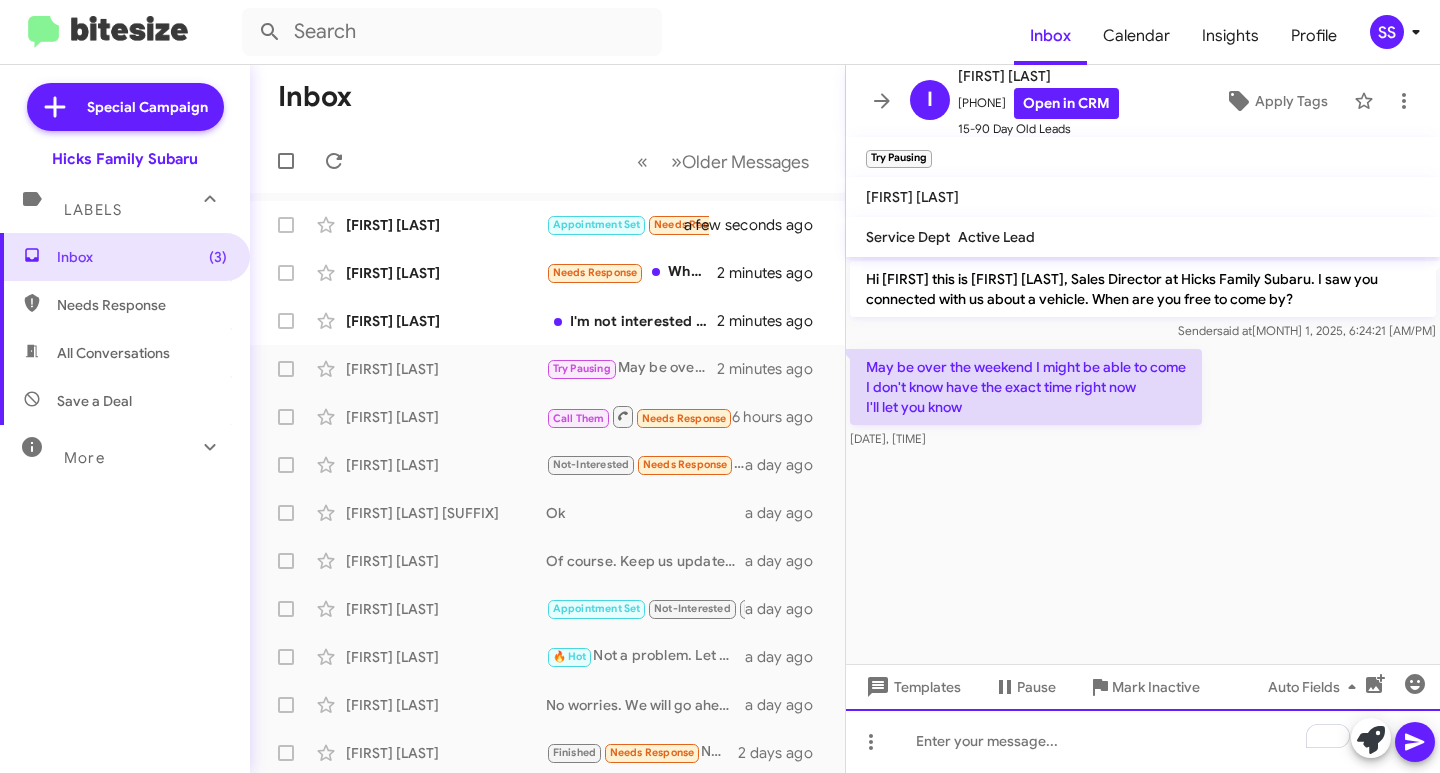 type 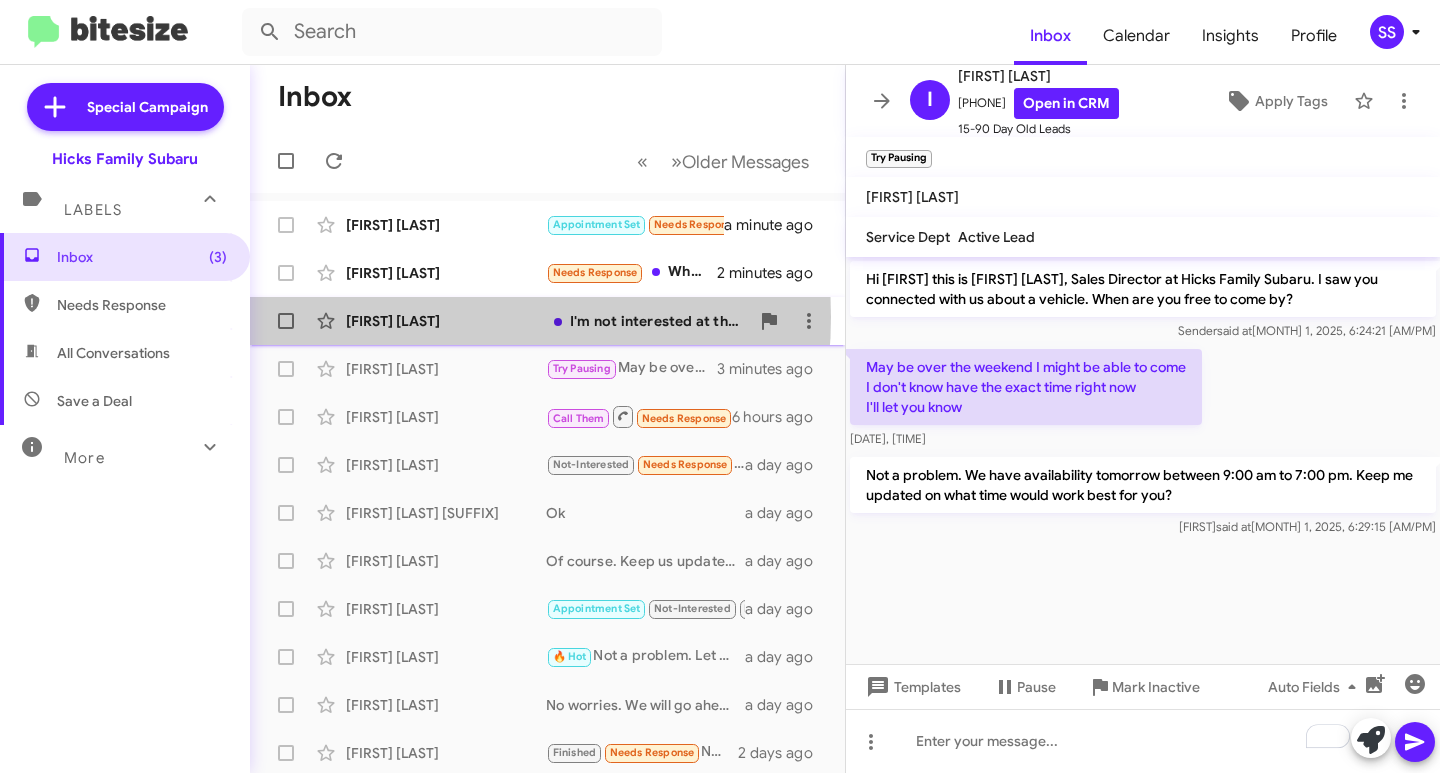 click on "[FIRST] [LAST]" 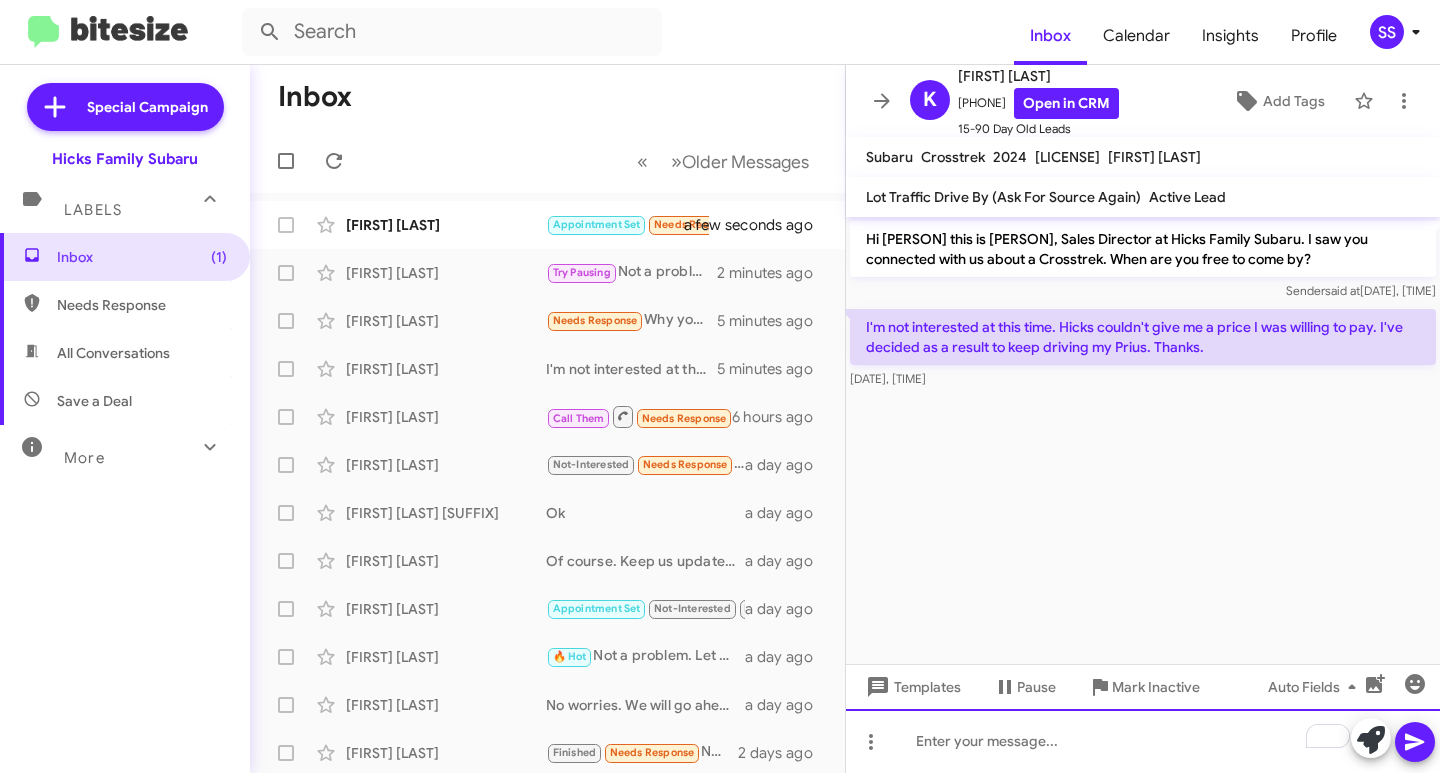 click 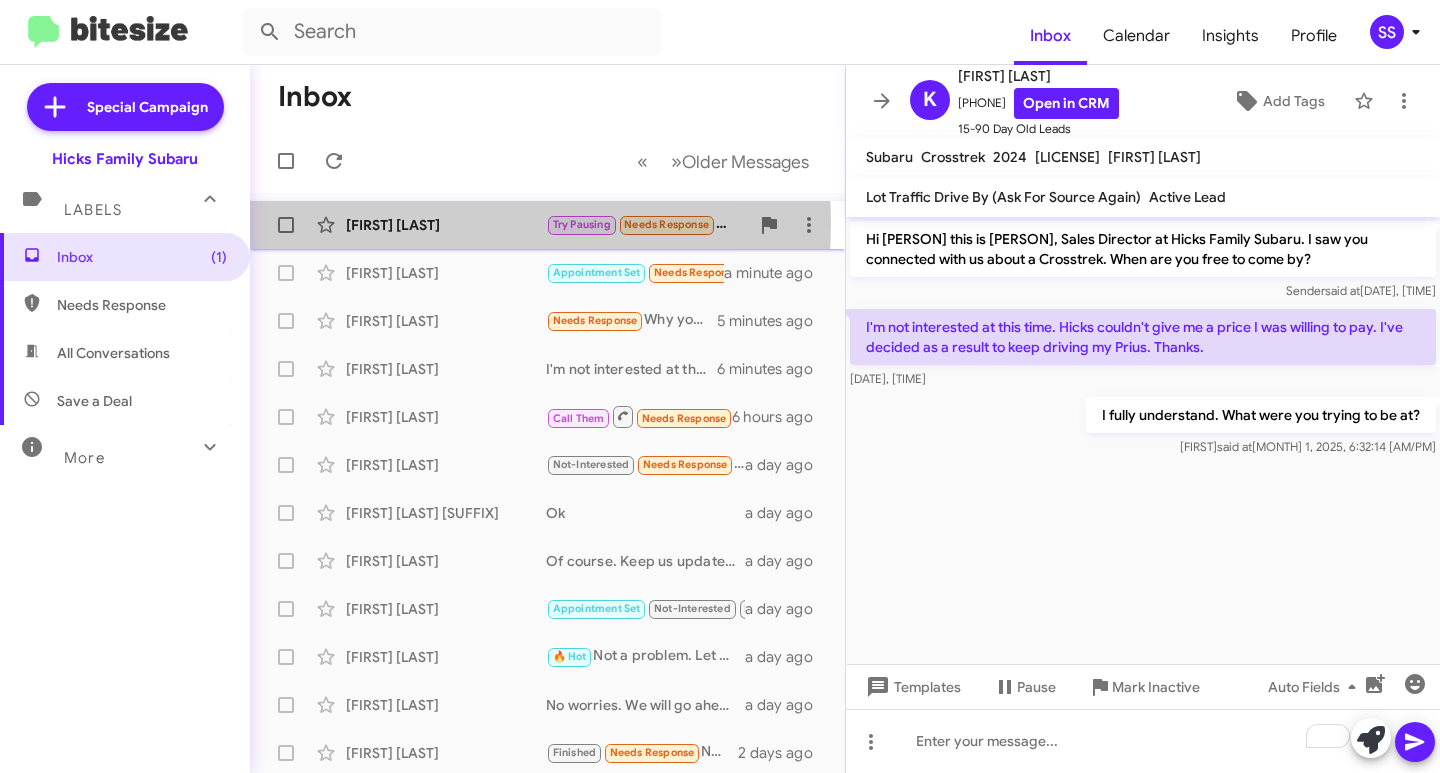 click on "[FIRST] [LAST]" 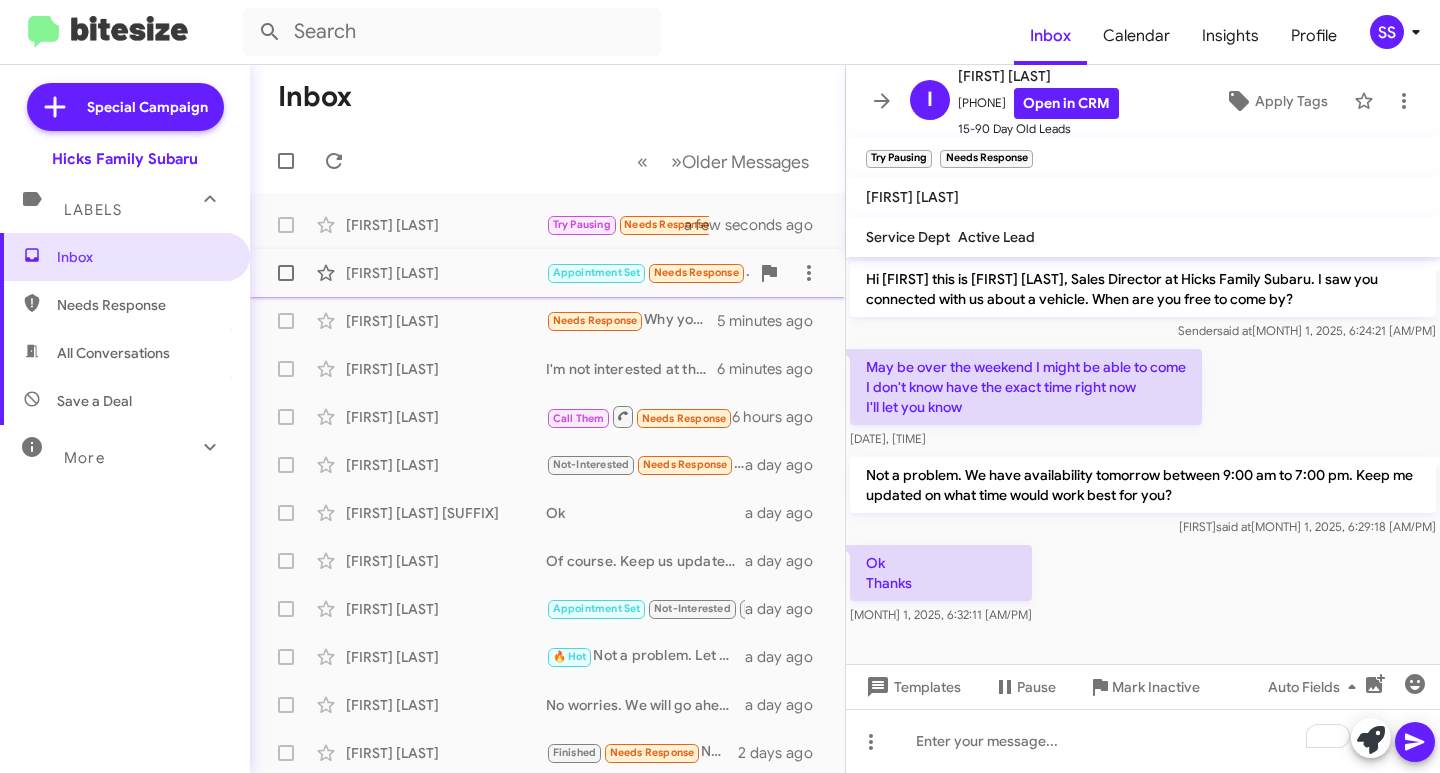 click on "[FIRST] [LAST]" 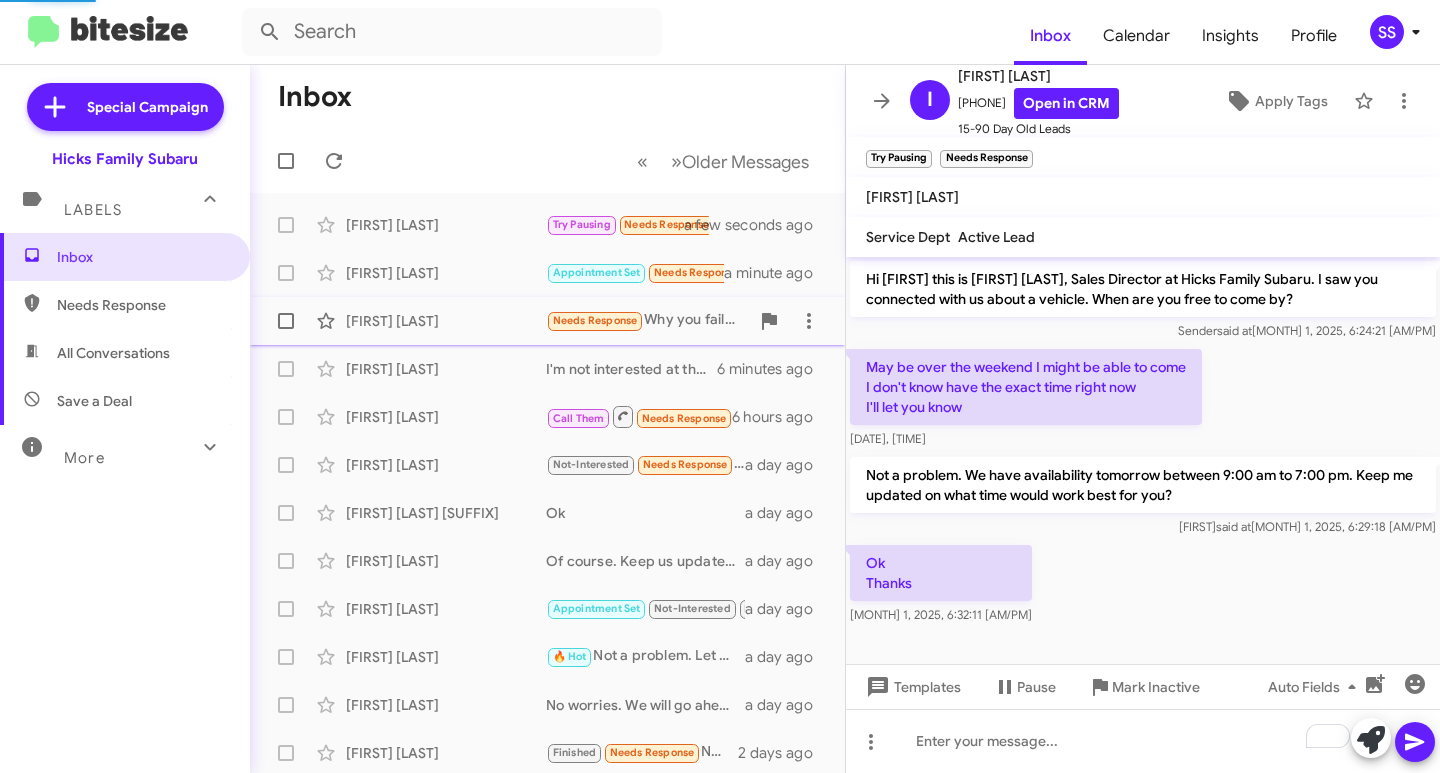 scroll, scrollTop: 400, scrollLeft: 0, axis: vertical 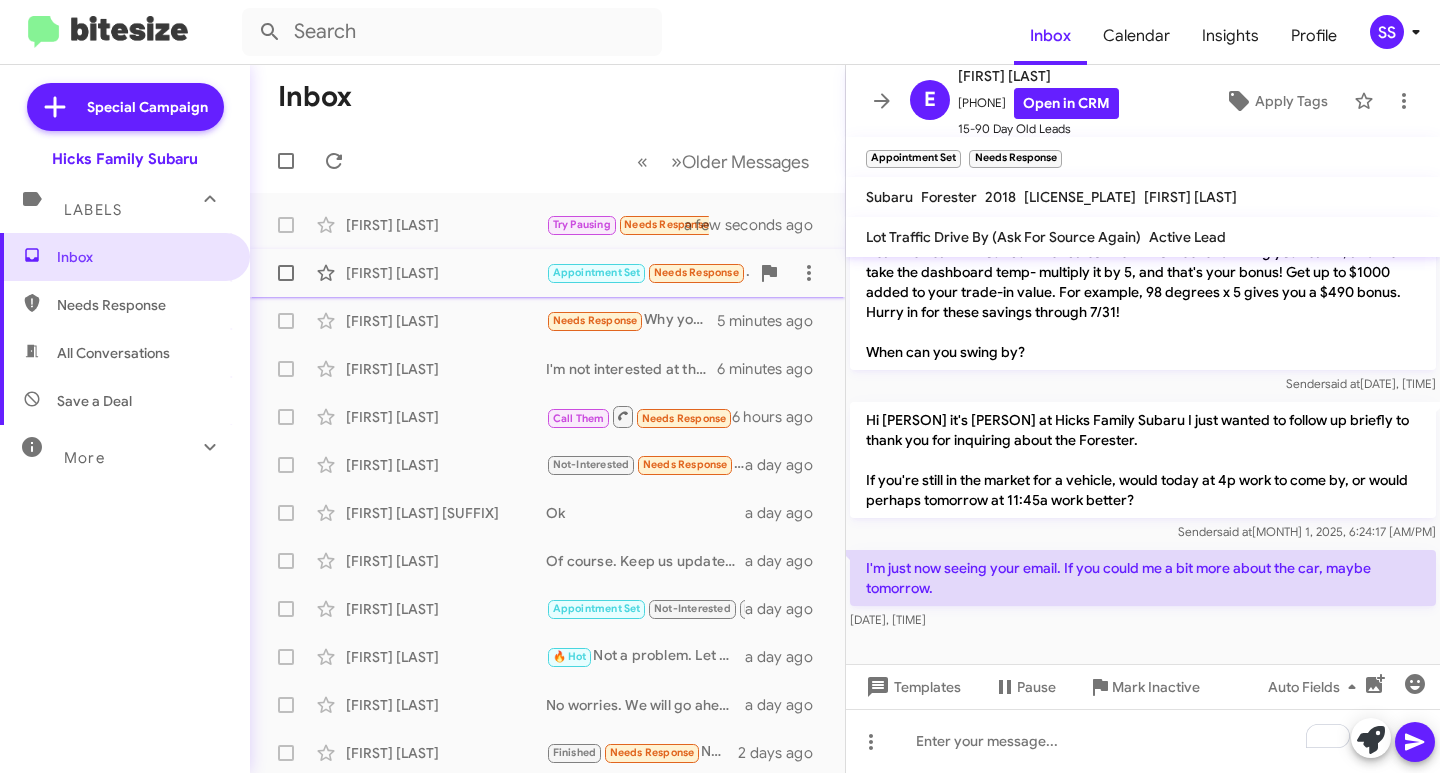 click on "[FIRST] [LAST]" 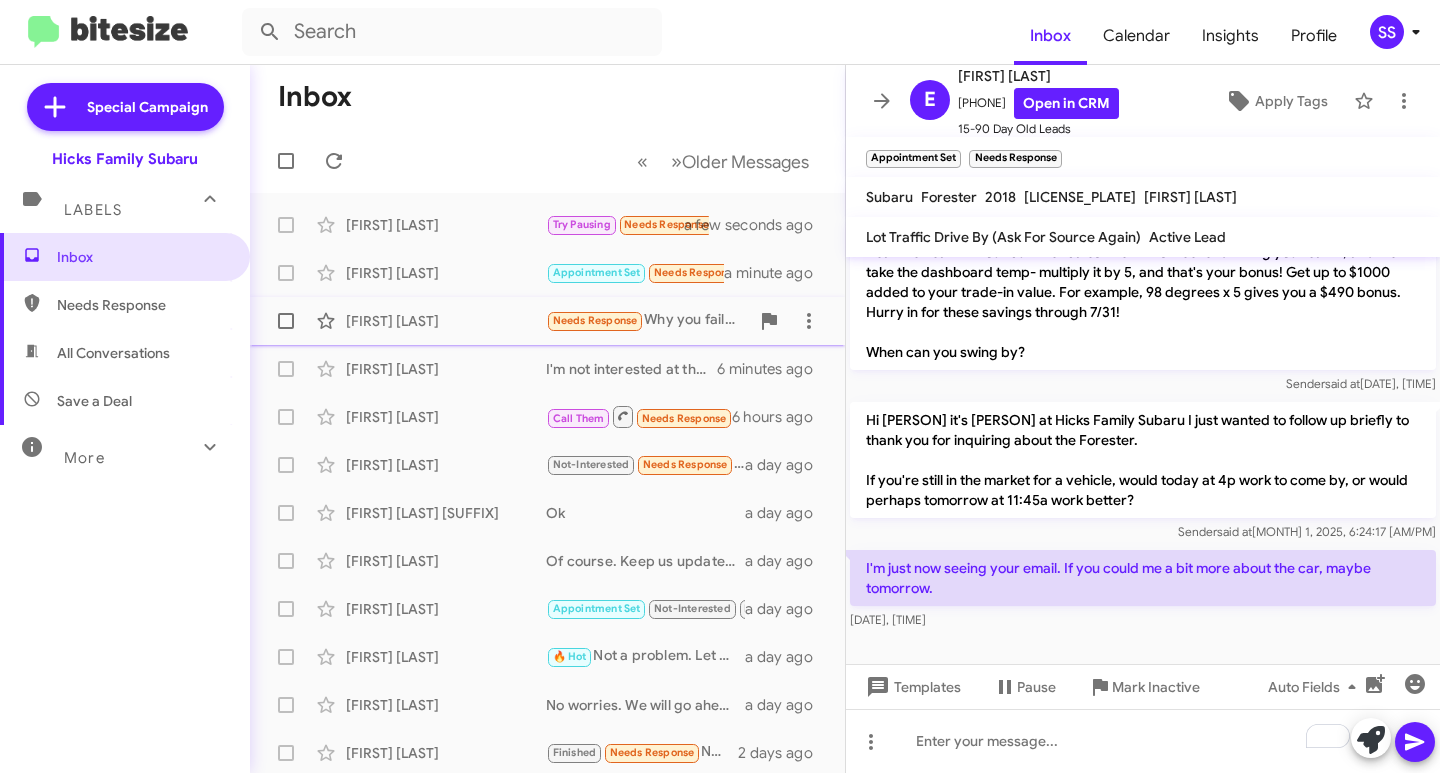 click on "Why you failed to get me an out the door price. 40 miles ro get there I have to be enticed by a gorgeous vehicle with a affordable price   5 minutes ago" 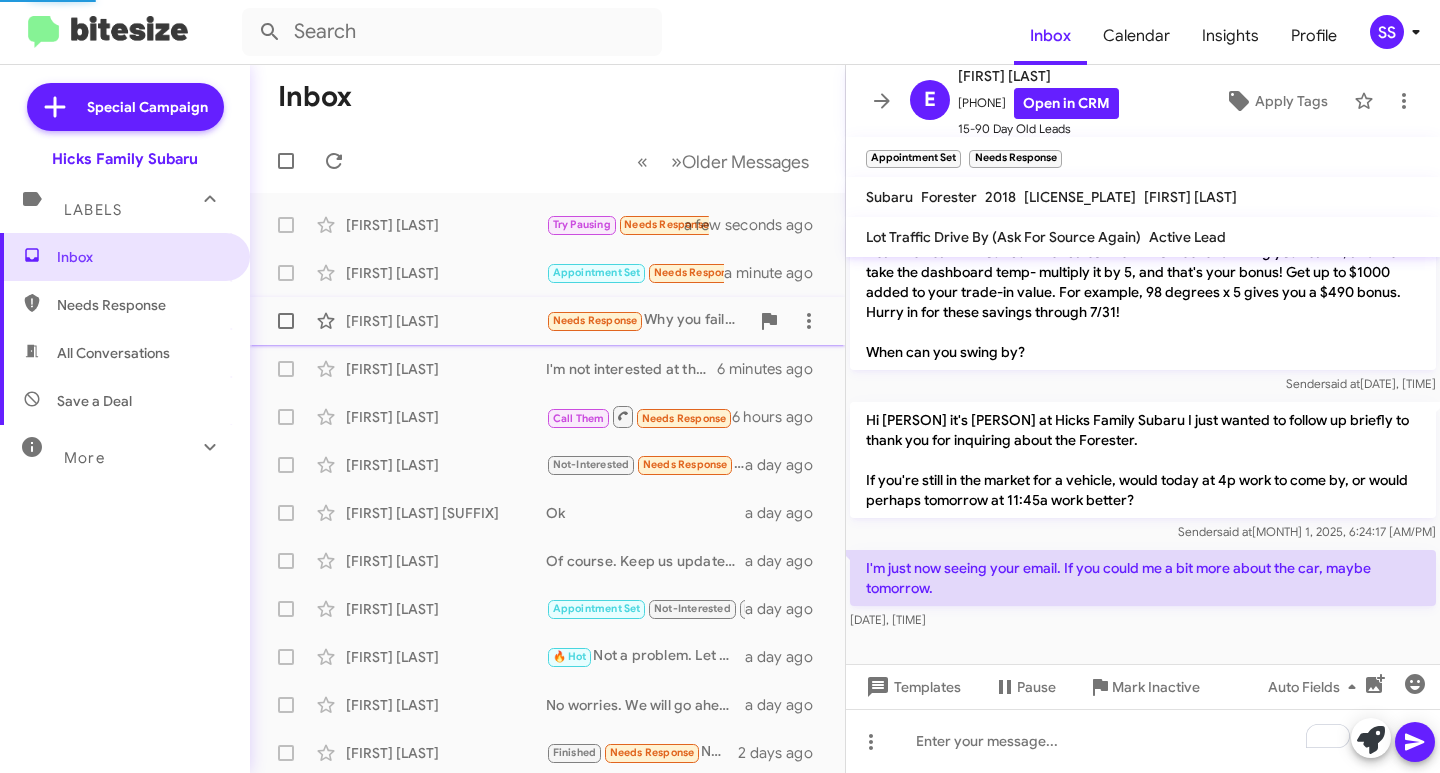 scroll, scrollTop: 72, scrollLeft: 0, axis: vertical 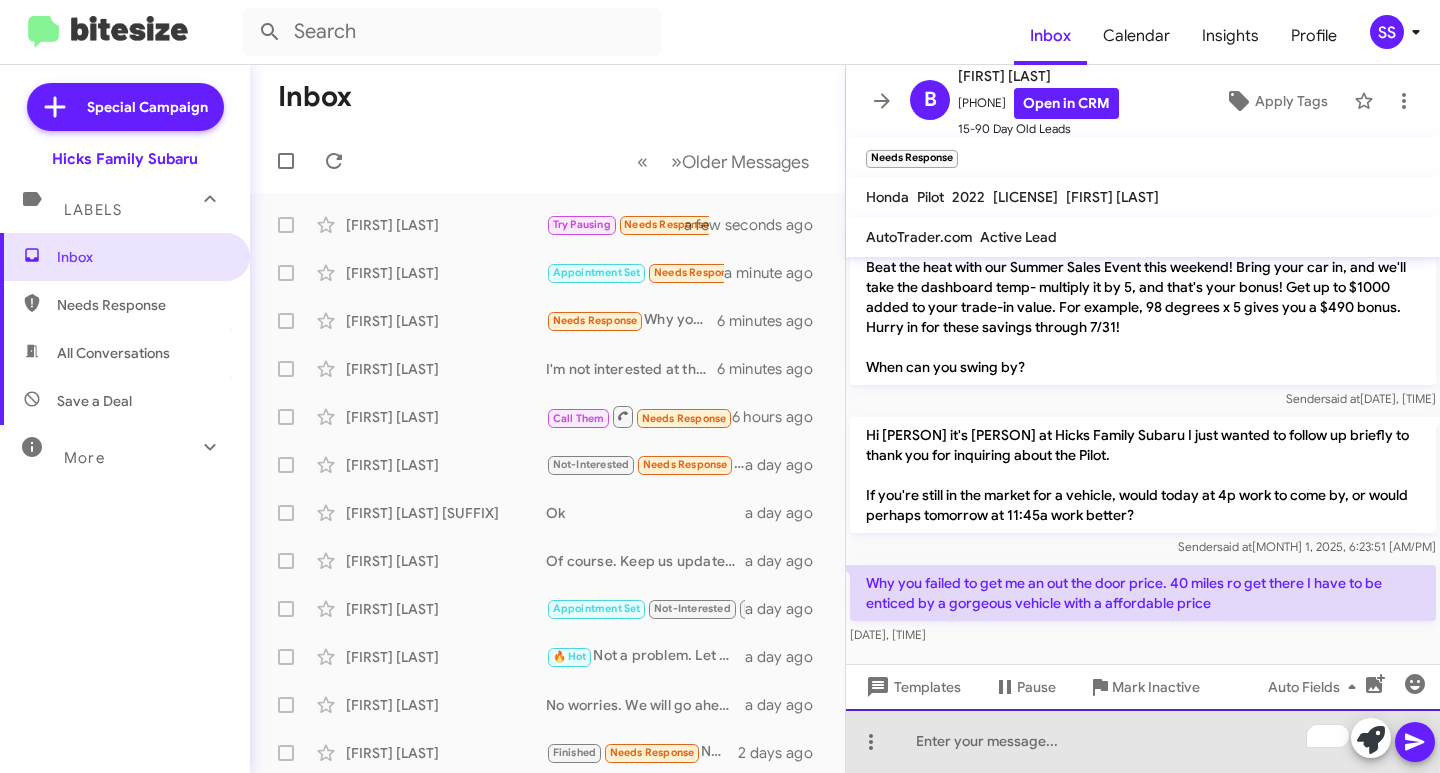 click 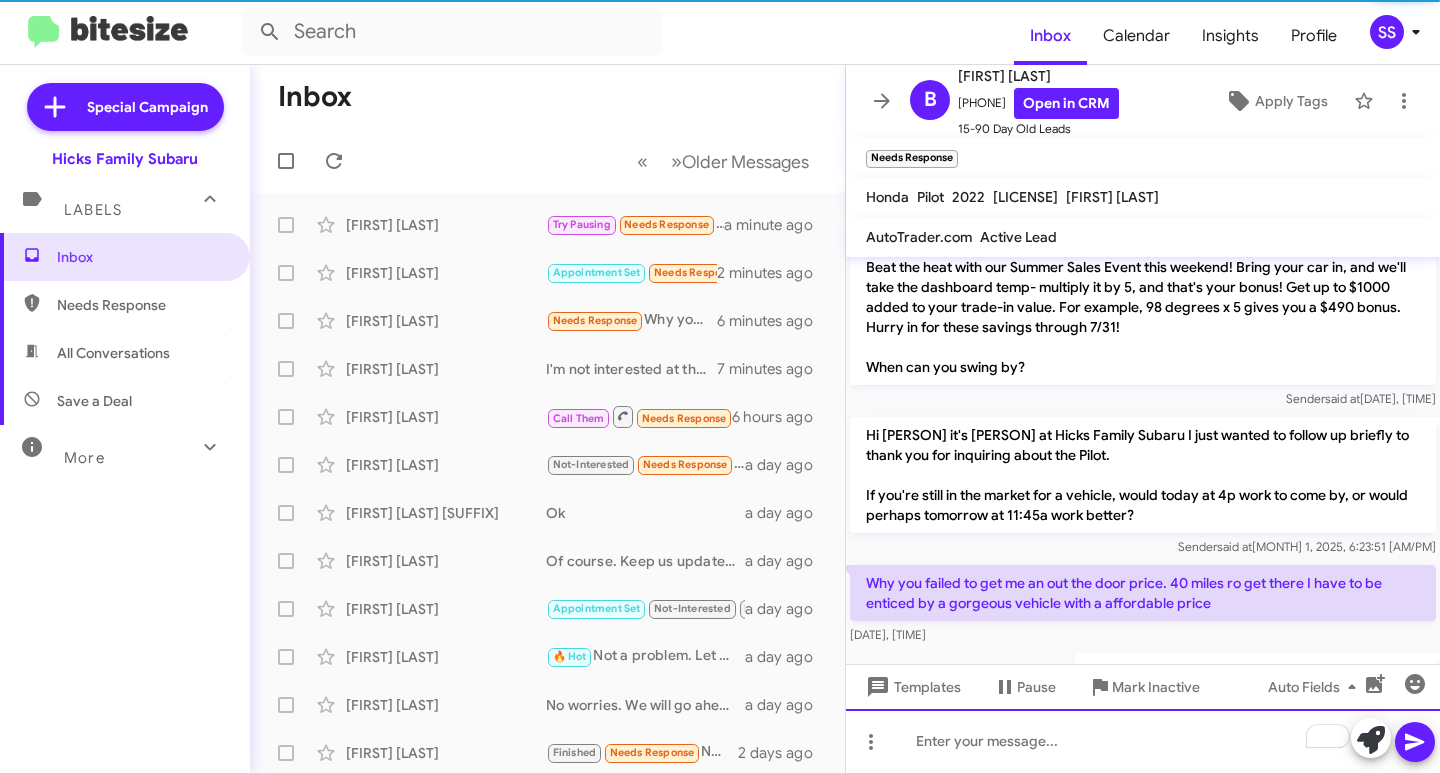 scroll, scrollTop: 145, scrollLeft: 0, axis: vertical 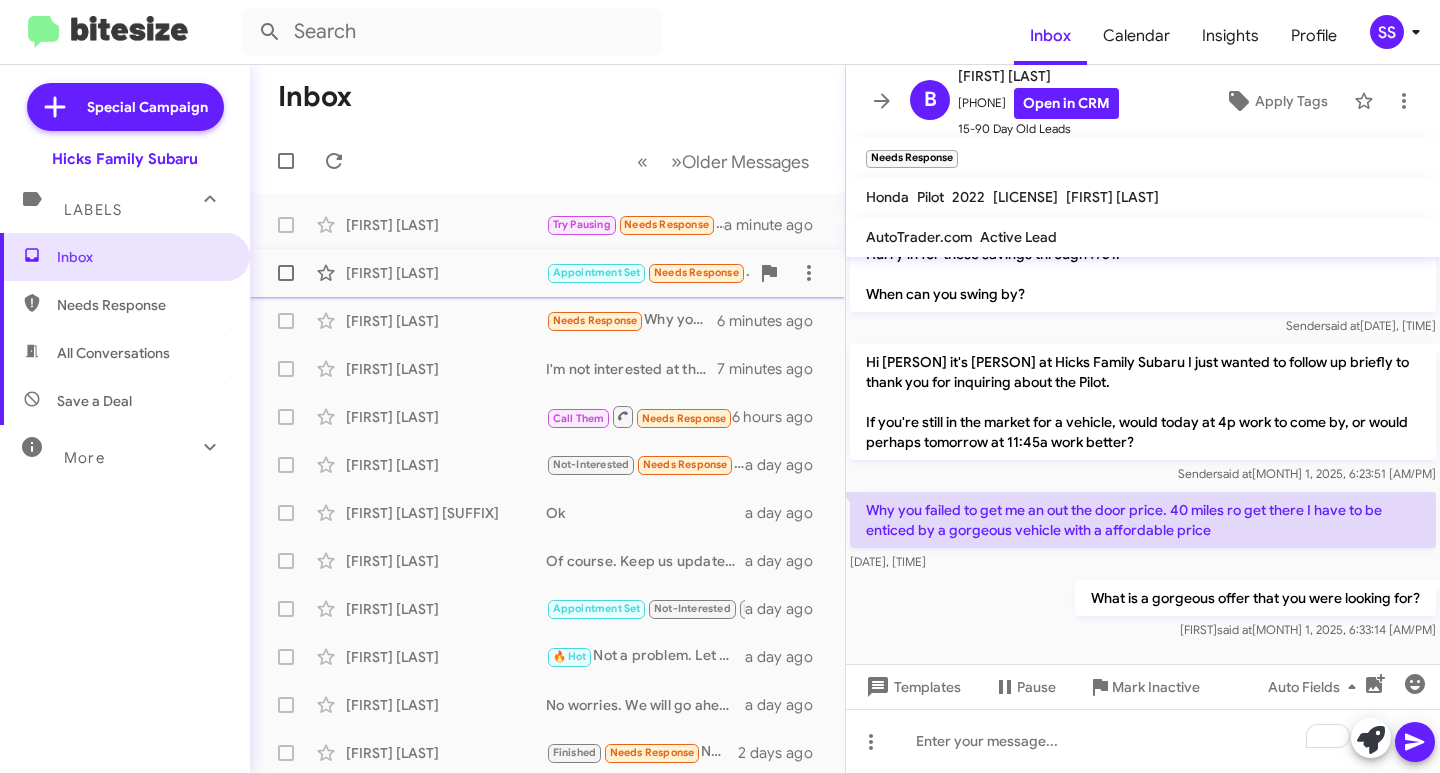 click on "[FIRST] [LAST]" 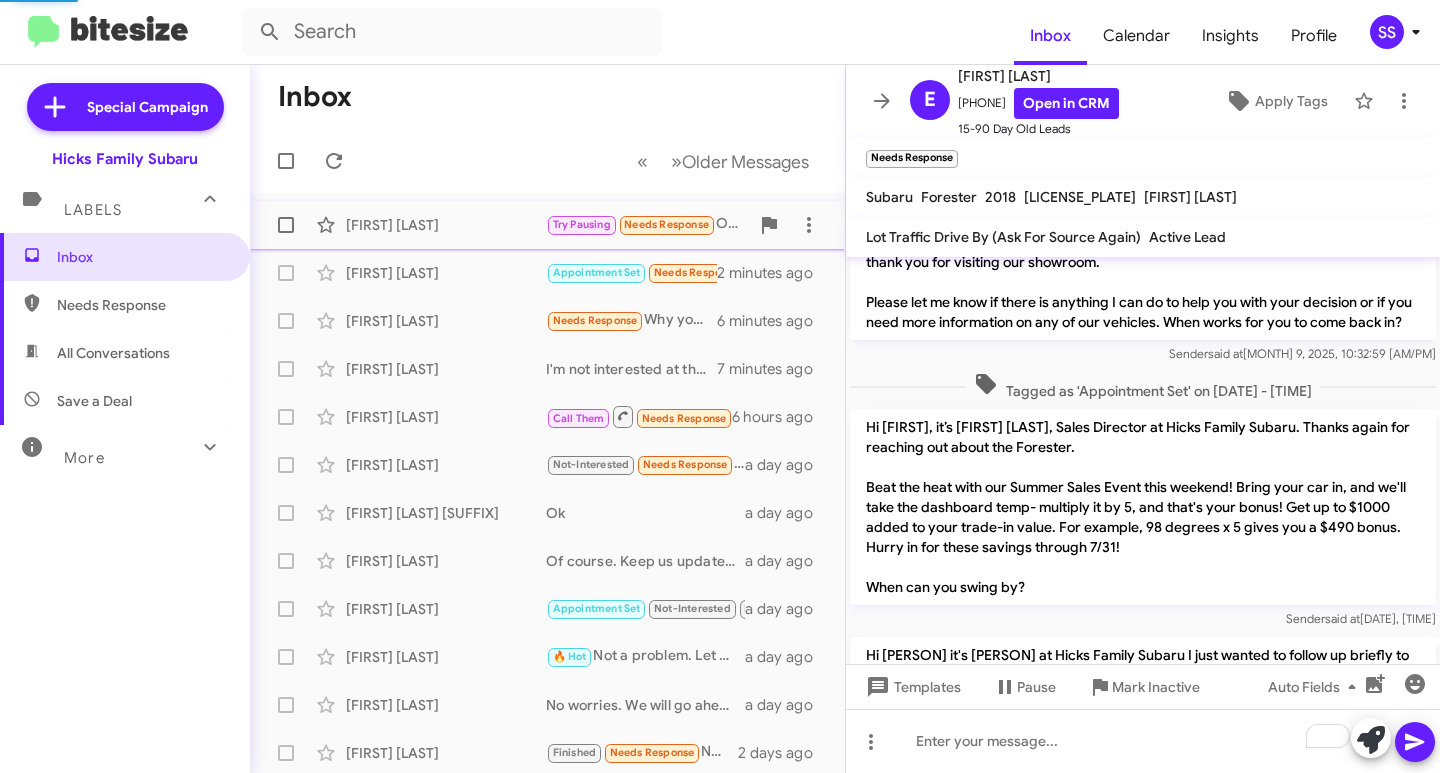 scroll, scrollTop: 400, scrollLeft: 0, axis: vertical 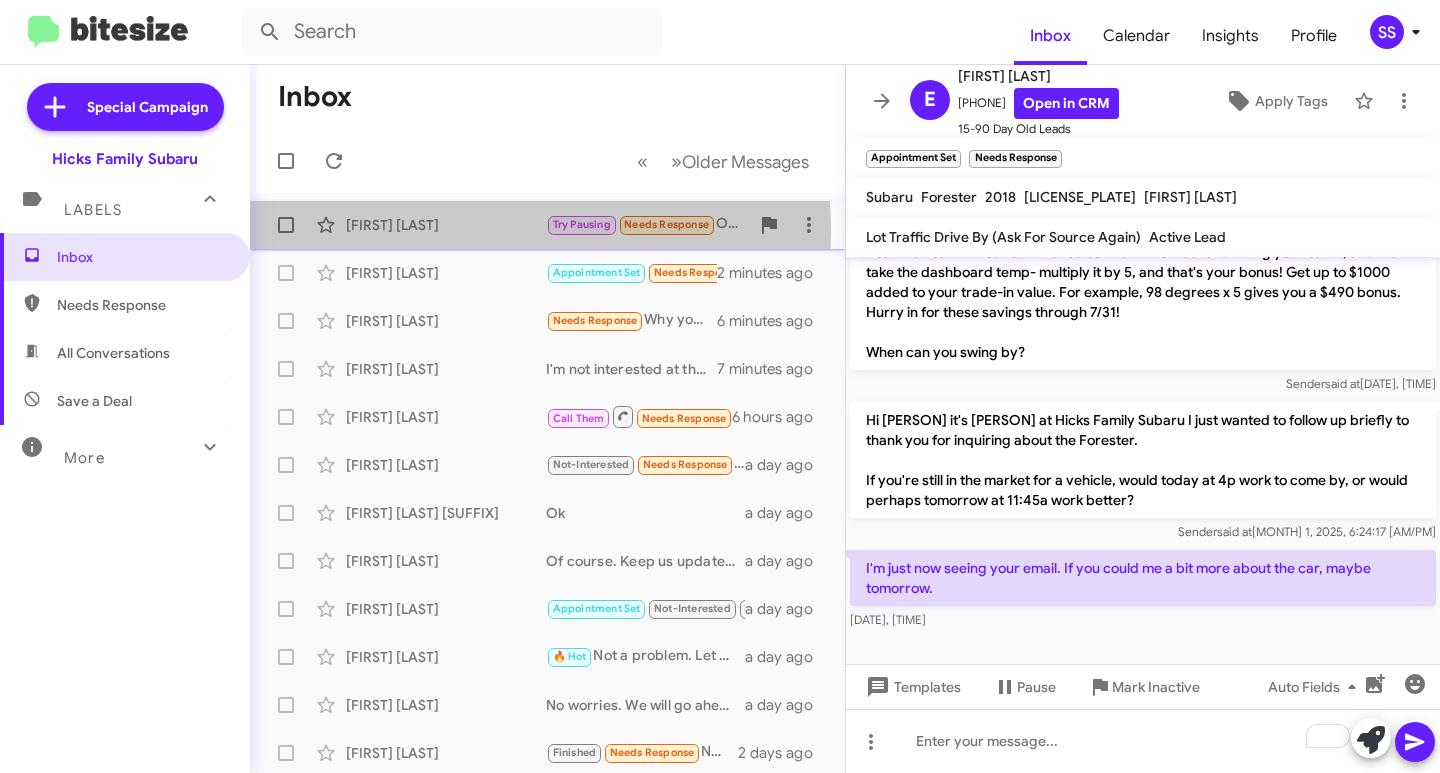 click on "[FIRST] [LAST]" 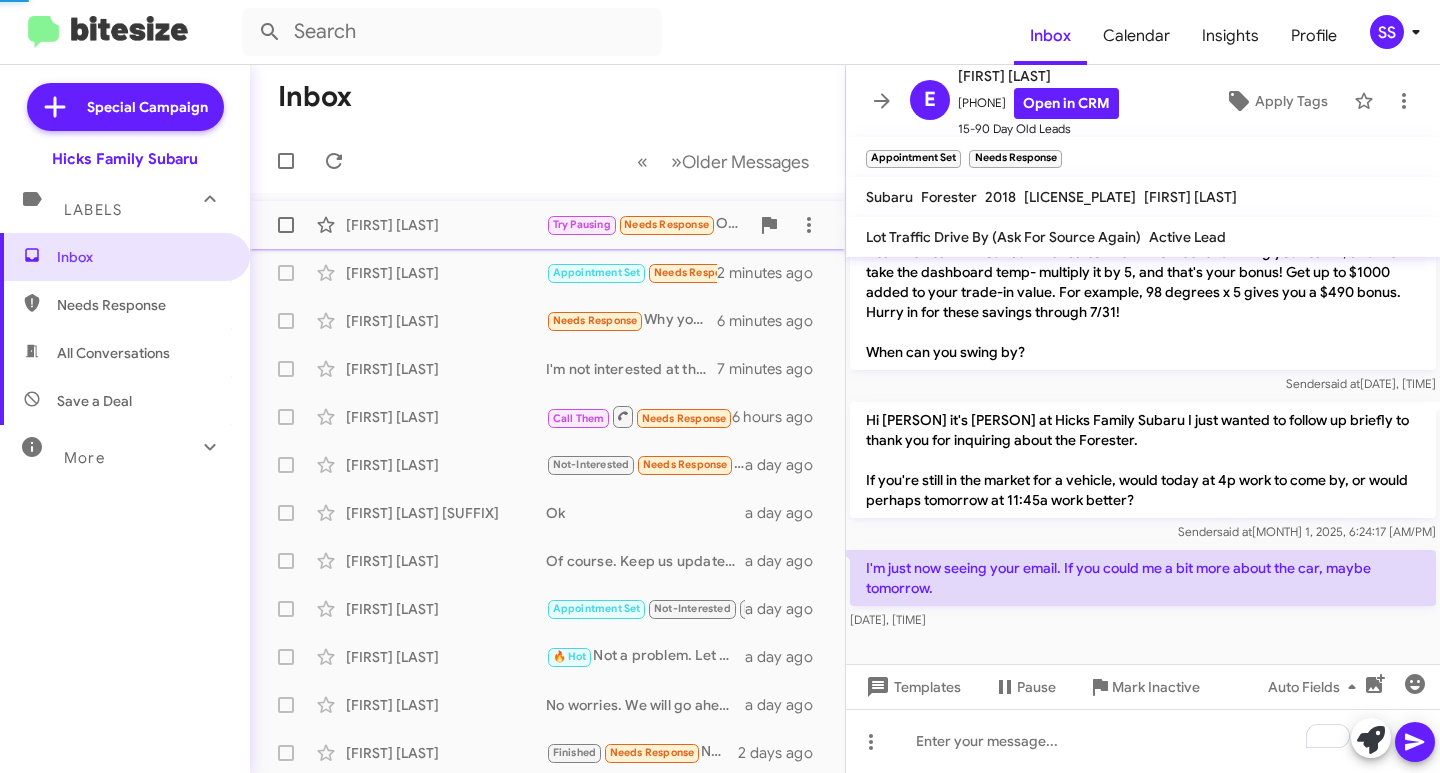 scroll, scrollTop: 0, scrollLeft: 0, axis: both 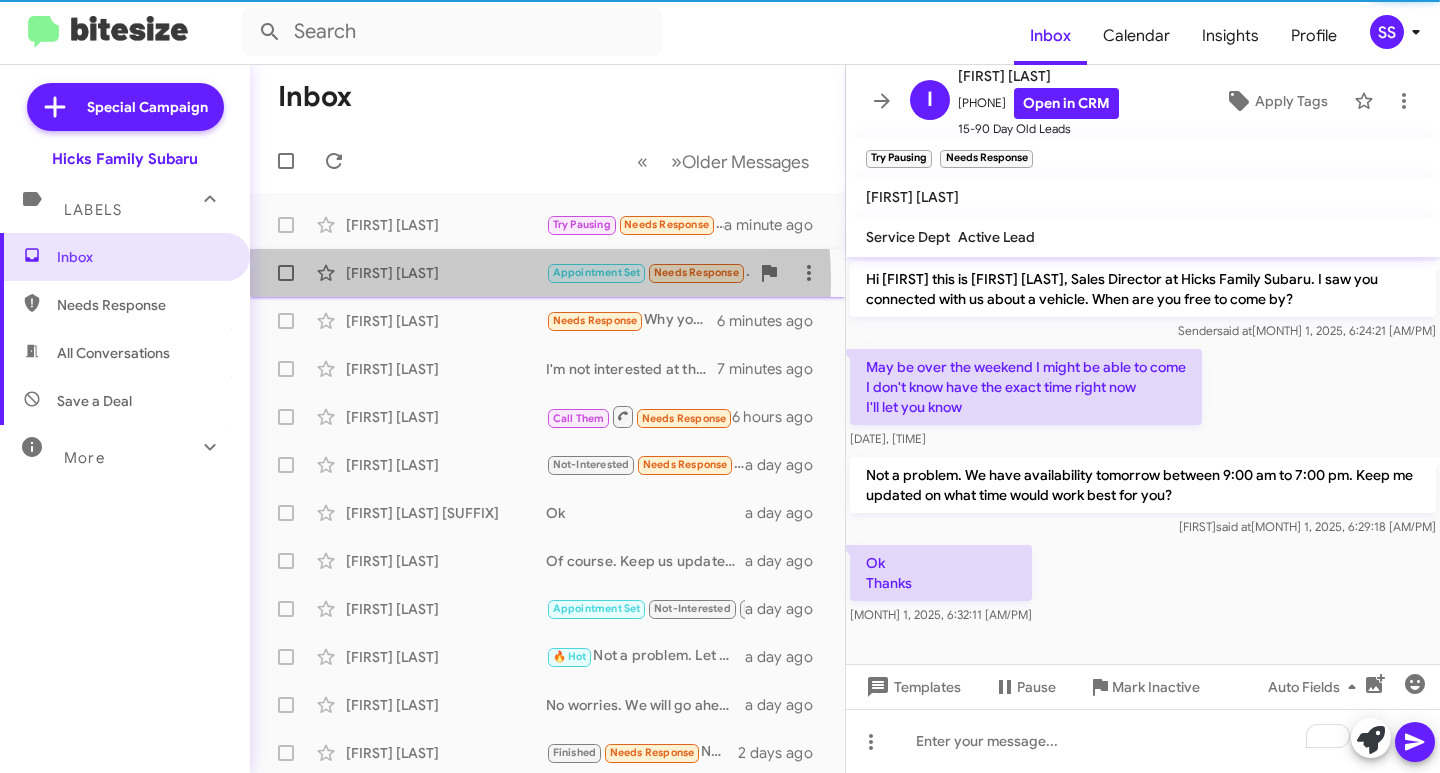 click on "[FIRST] [LAST]" 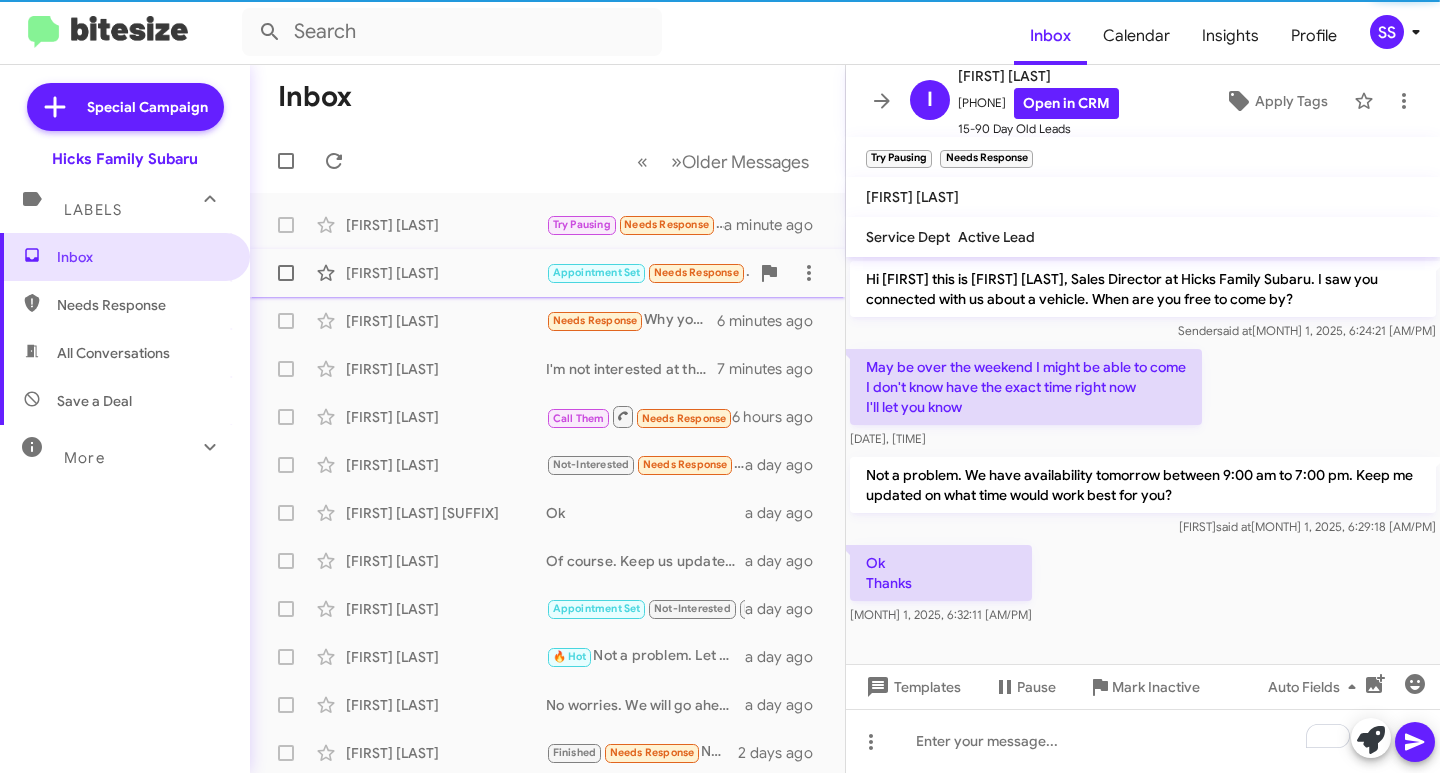 scroll, scrollTop: 400, scrollLeft: 0, axis: vertical 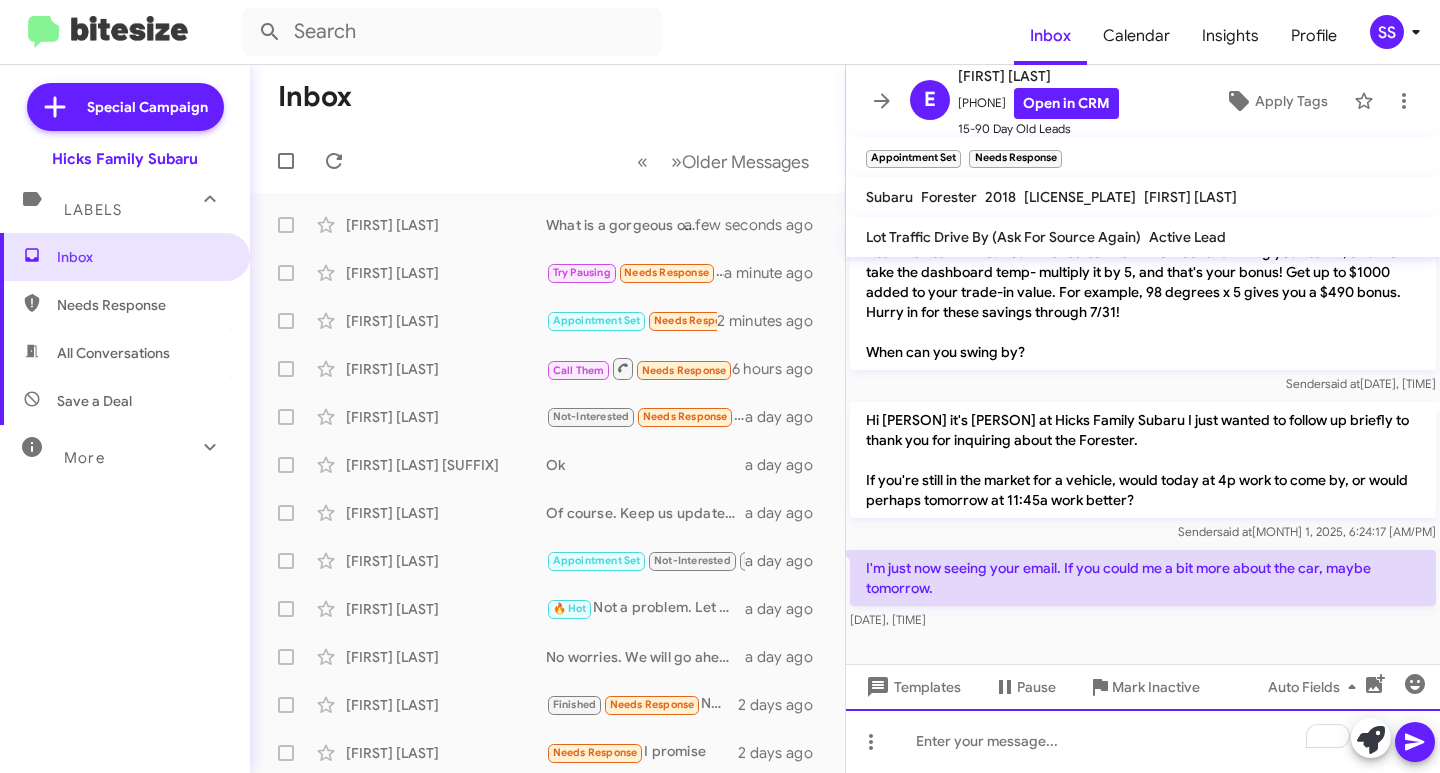 click 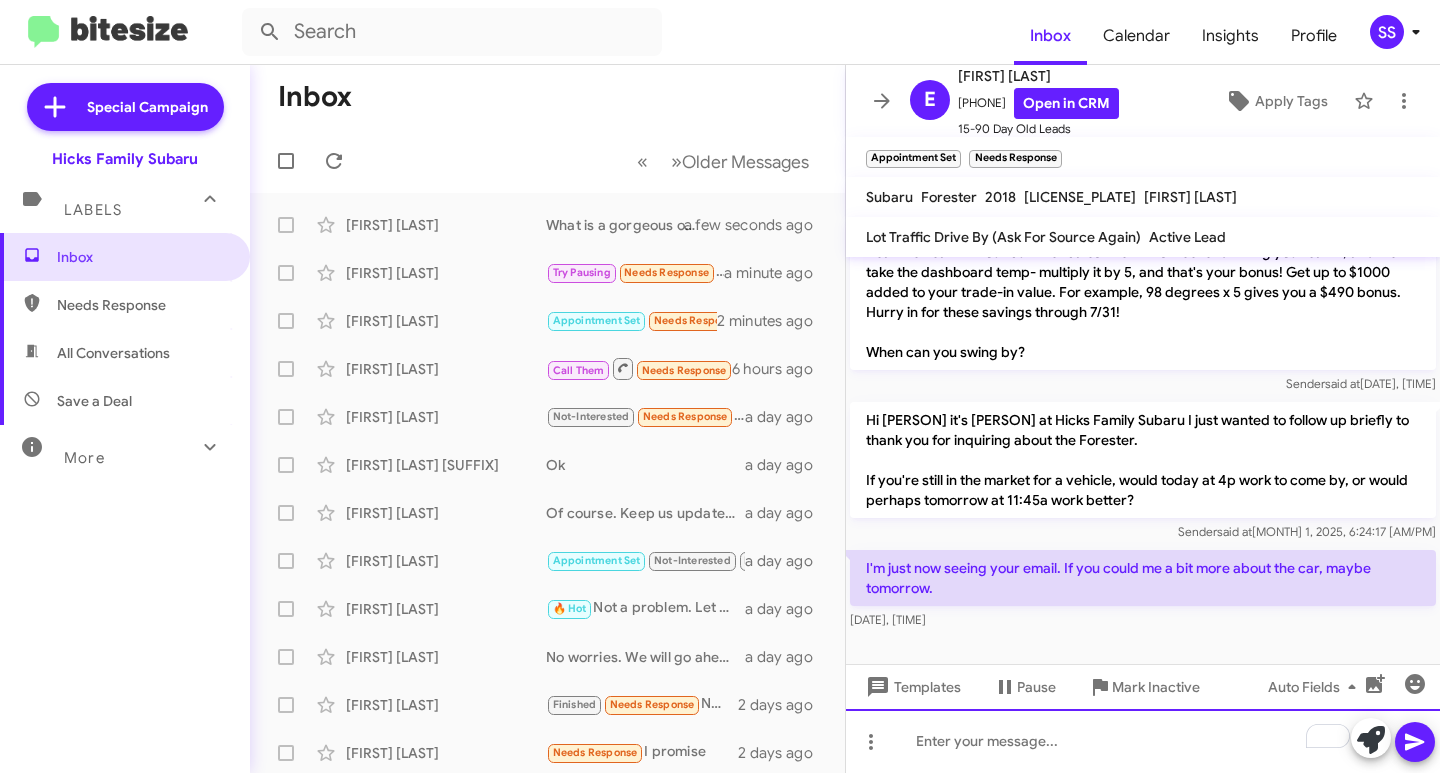 click 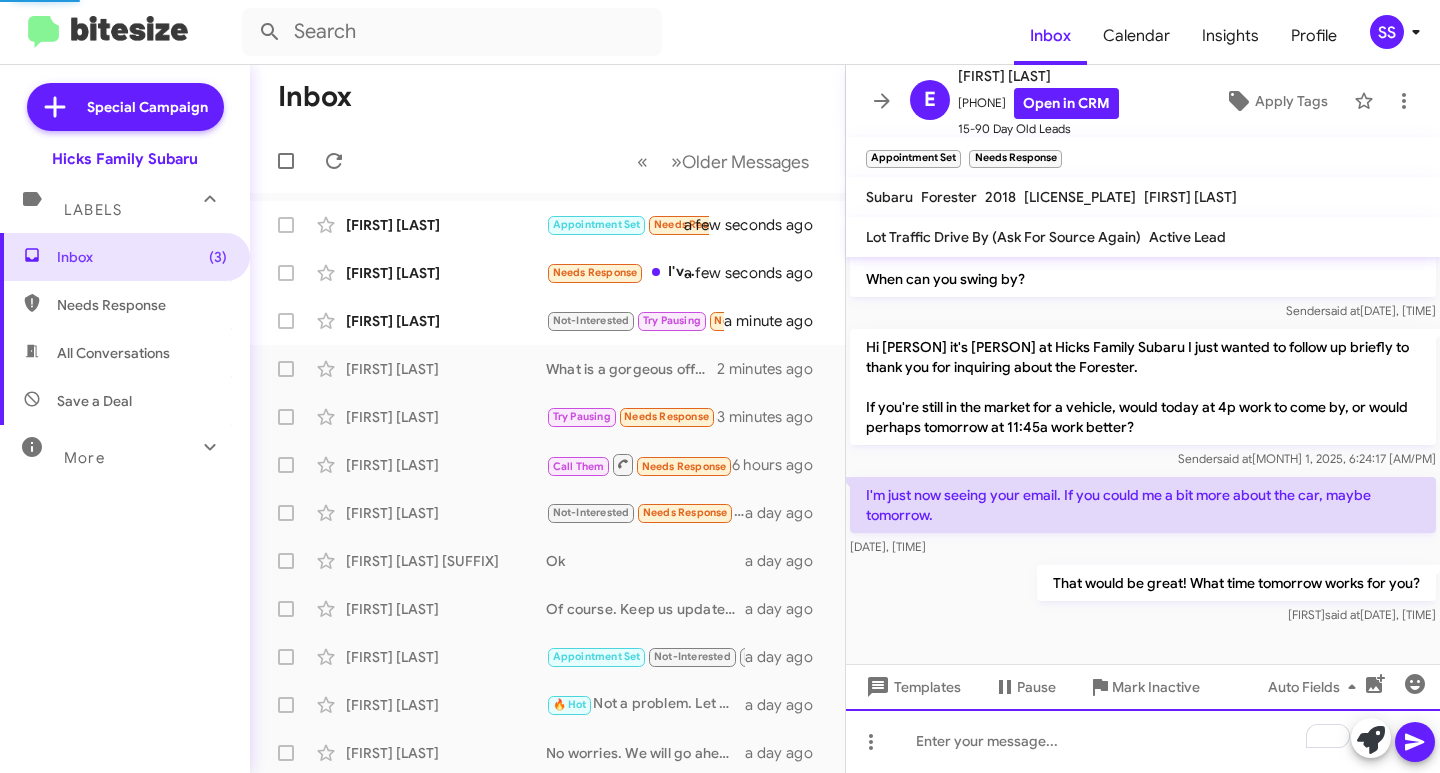 scroll, scrollTop: 0, scrollLeft: 0, axis: both 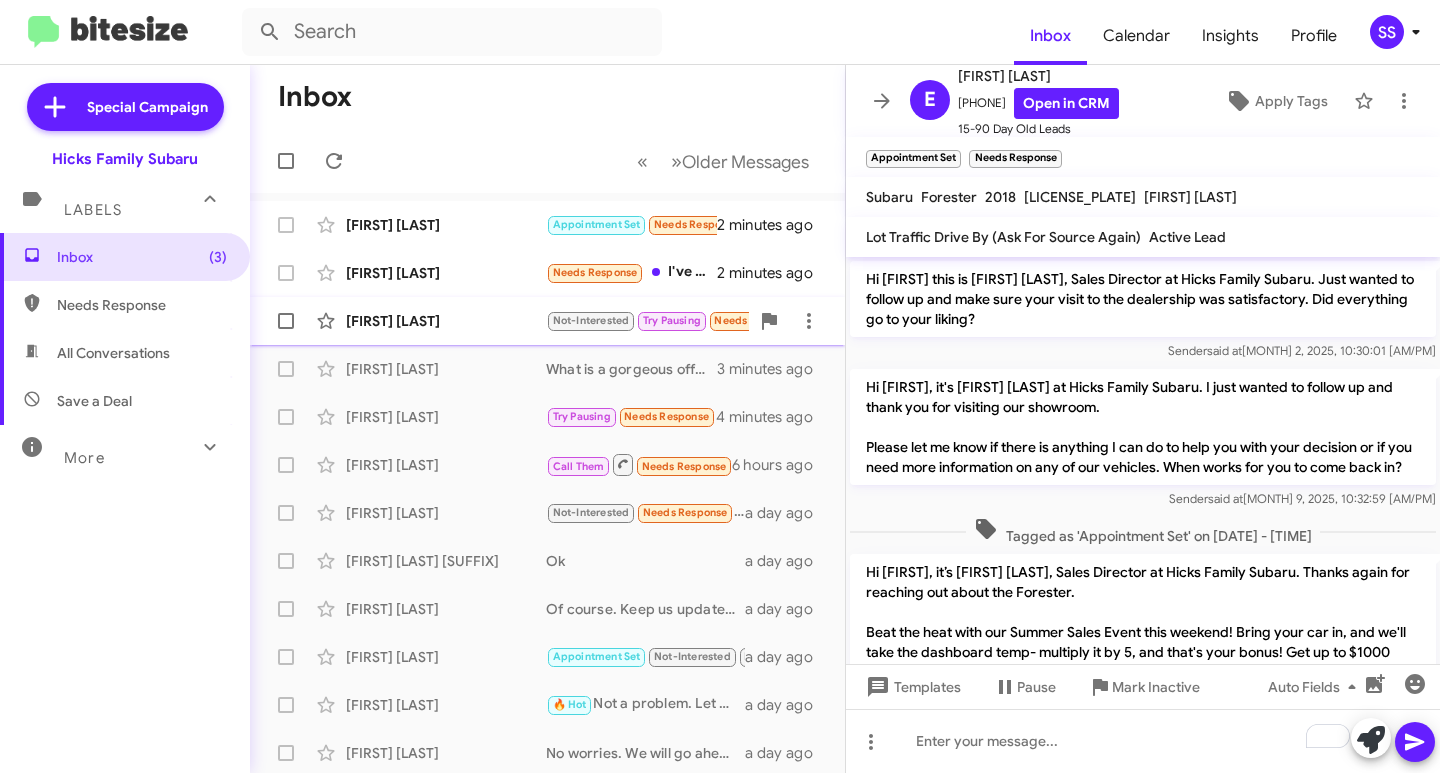 click on "[FIRST] [LAST] Not-Interested   Try Pausing   Needs Response   If & when I'm ready to try again, I will be back. Thx.   3 minutes ago" 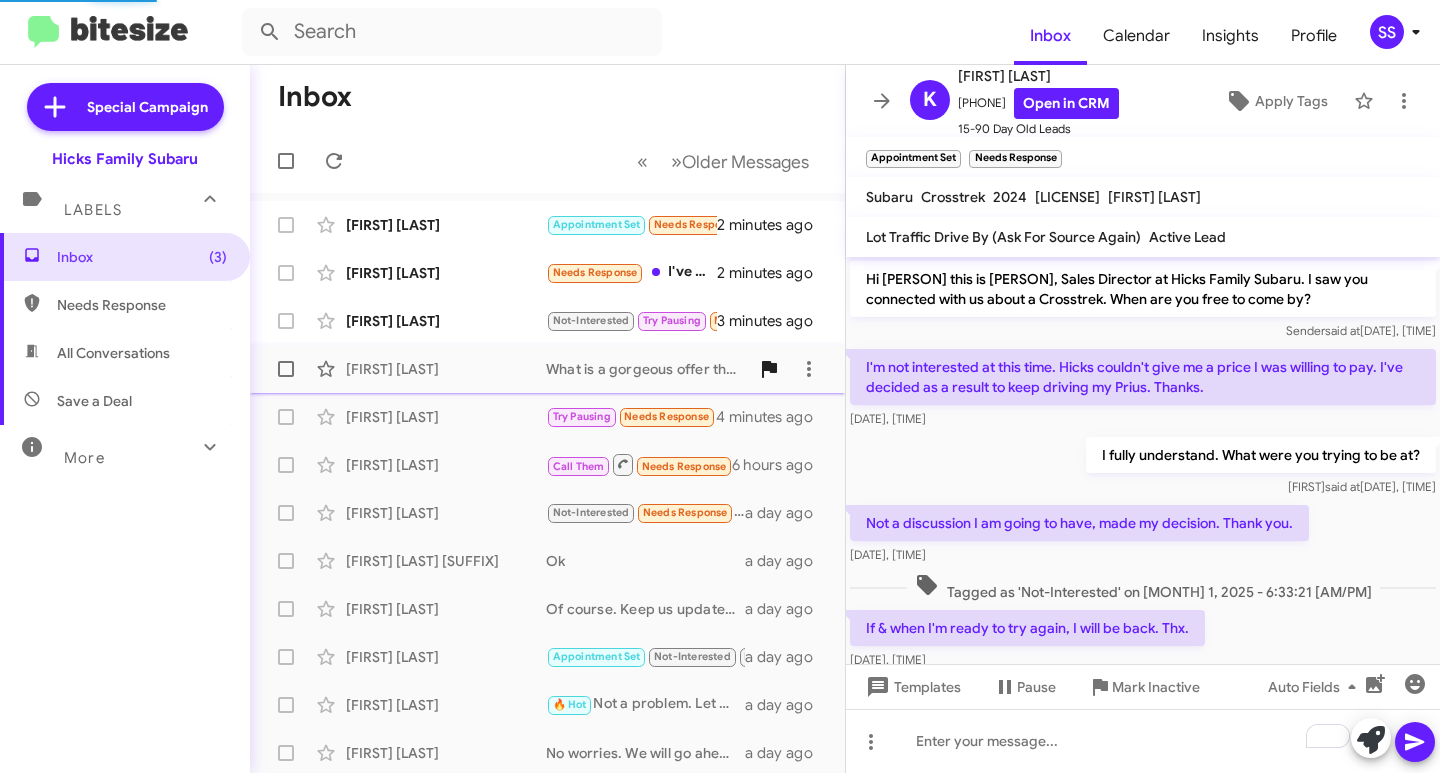 scroll, scrollTop: 40, scrollLeft: 0, axis: vertical 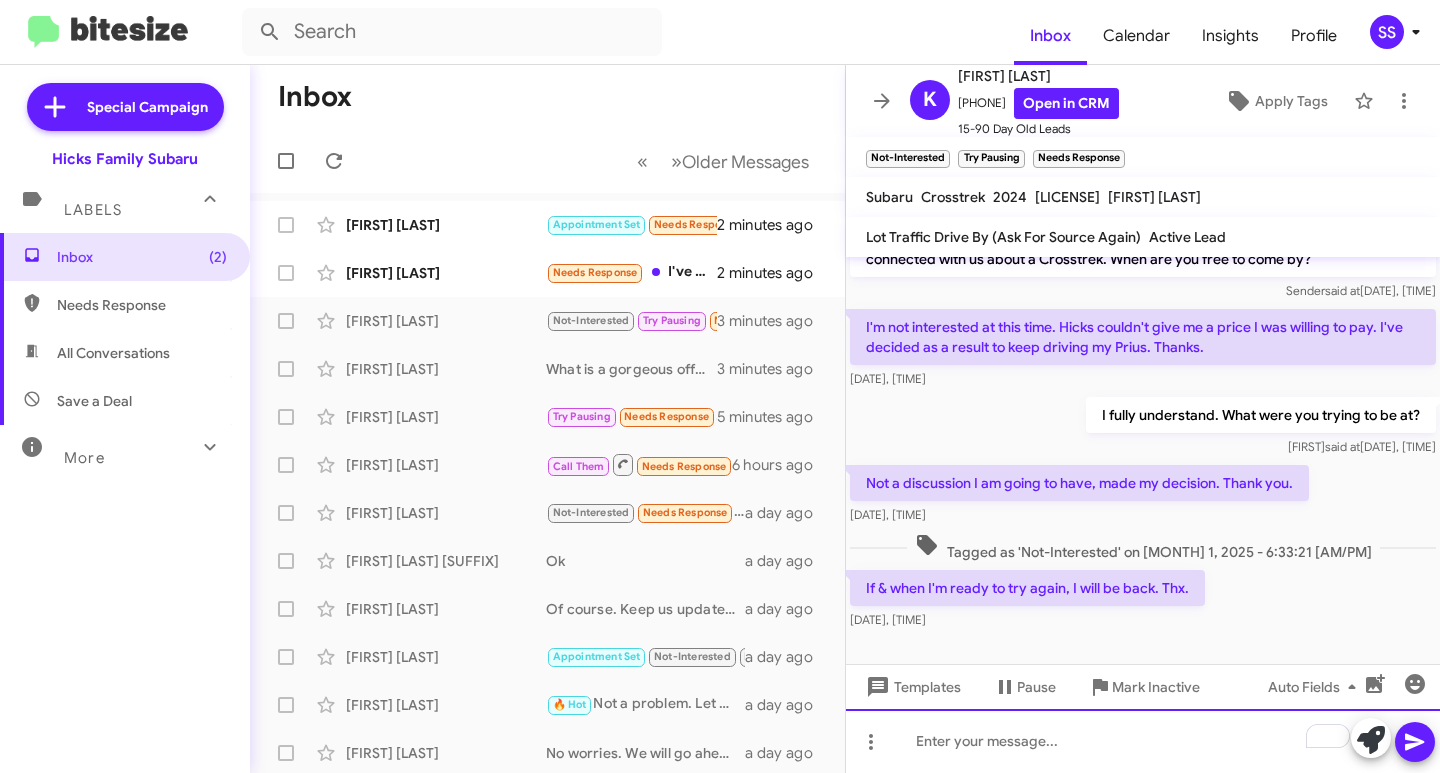 click 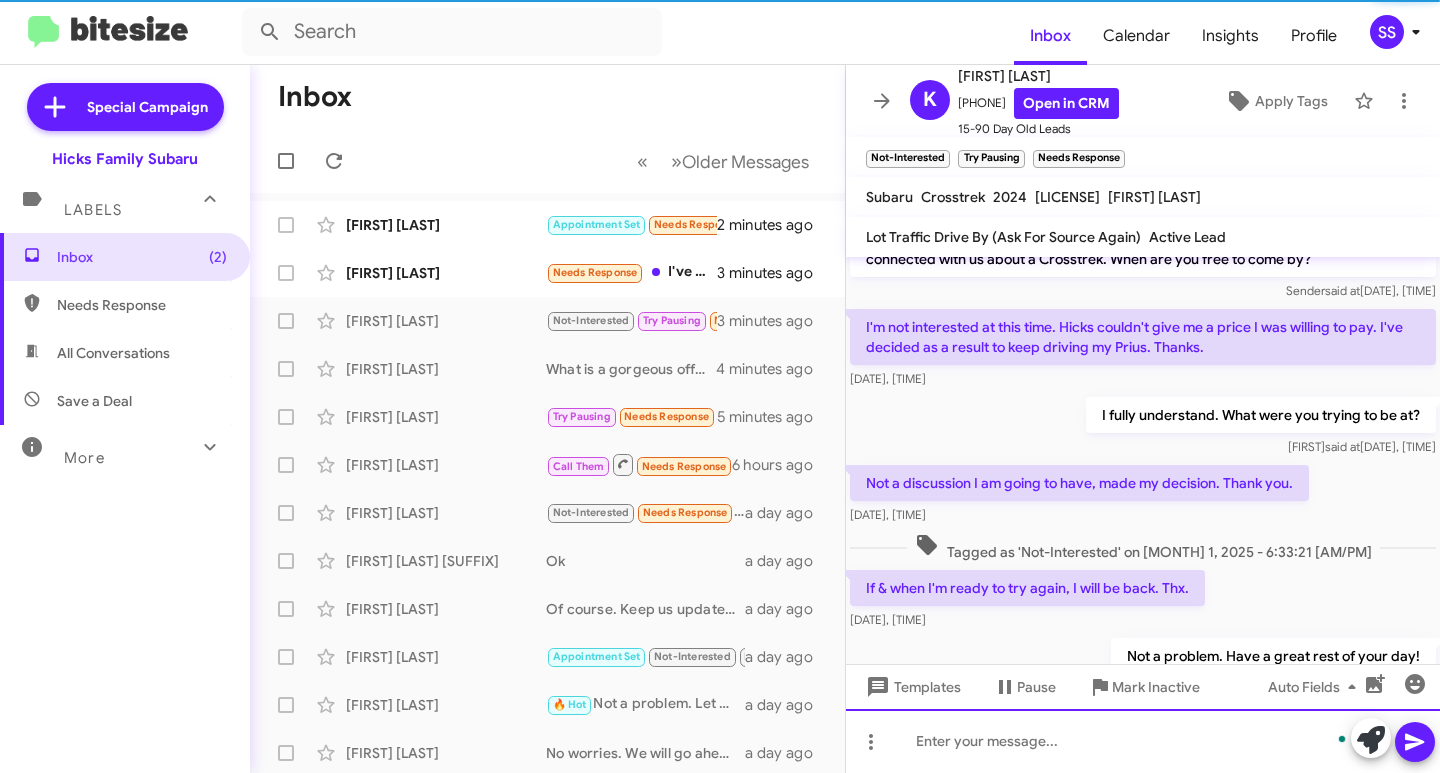 scroll, scrollTop: 113, scrollLeft: 0, axis: vertical 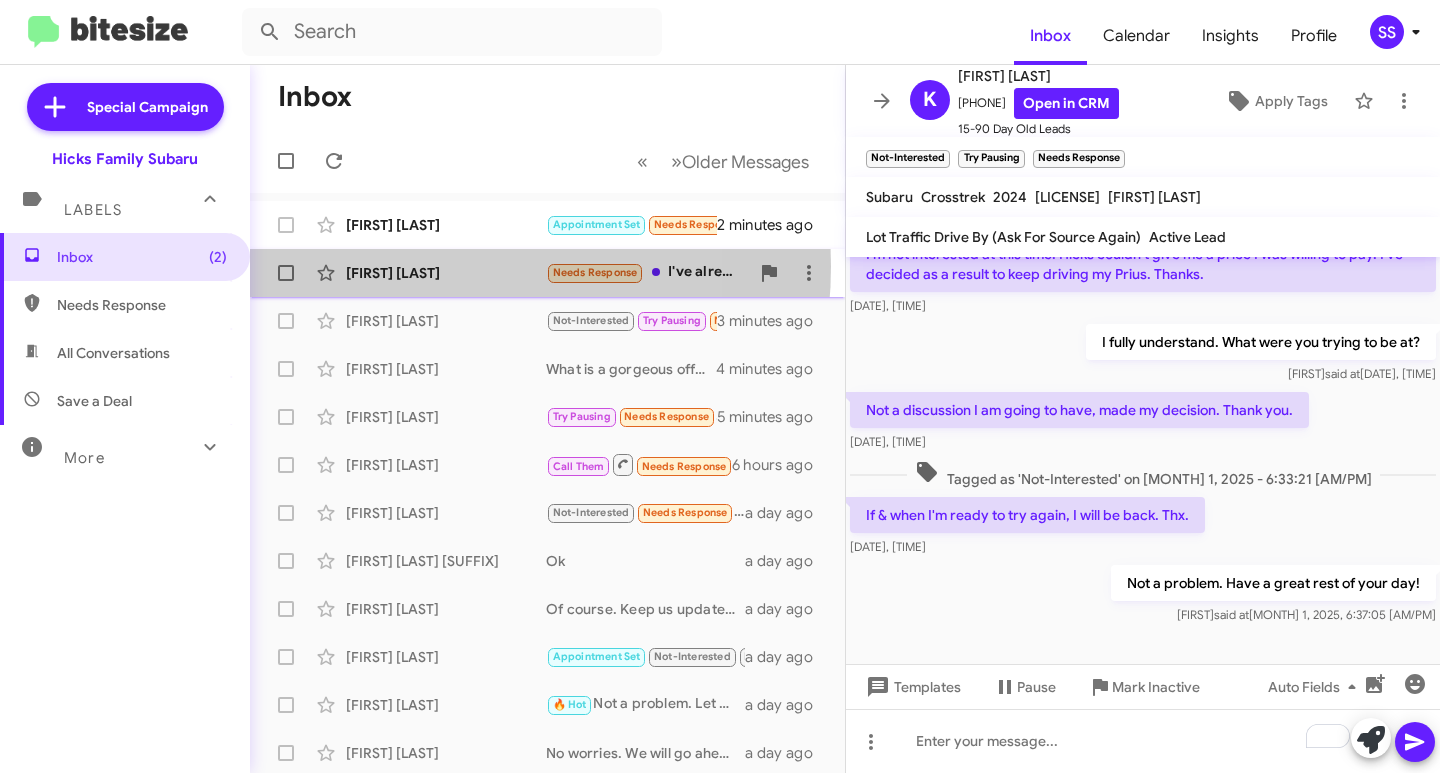 click on "[FIRST] [LAST]" 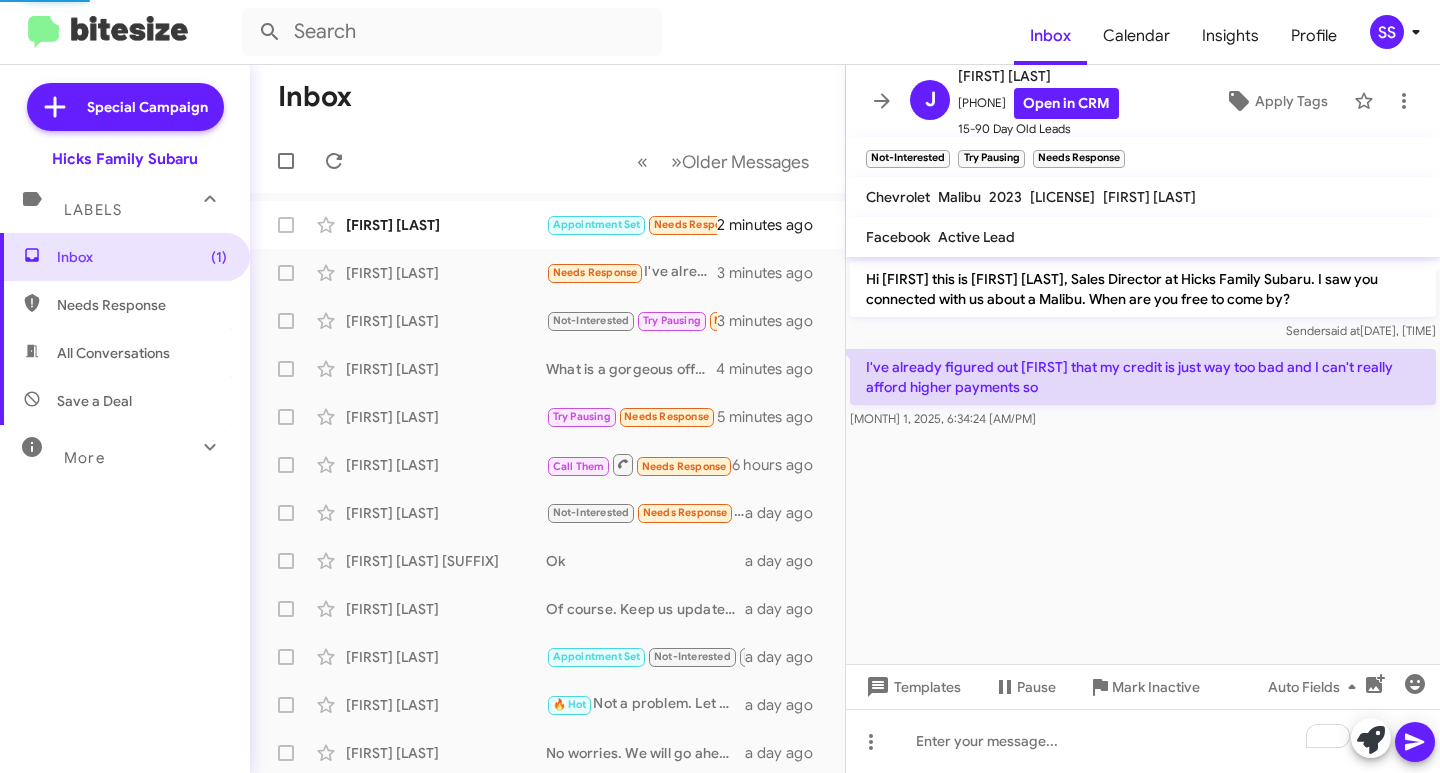 scroll, scrollTop: 0, scrollLeft: 0, axis: both 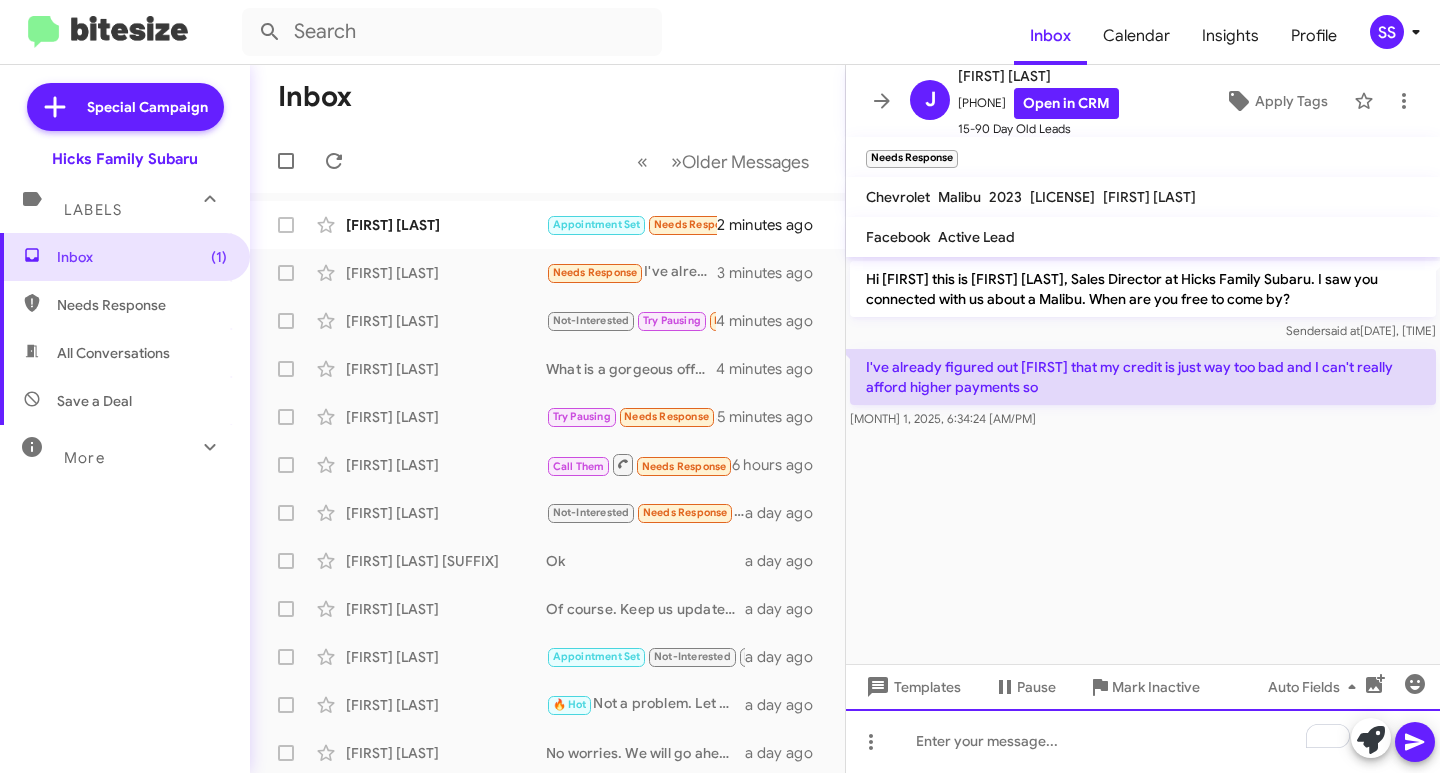 click 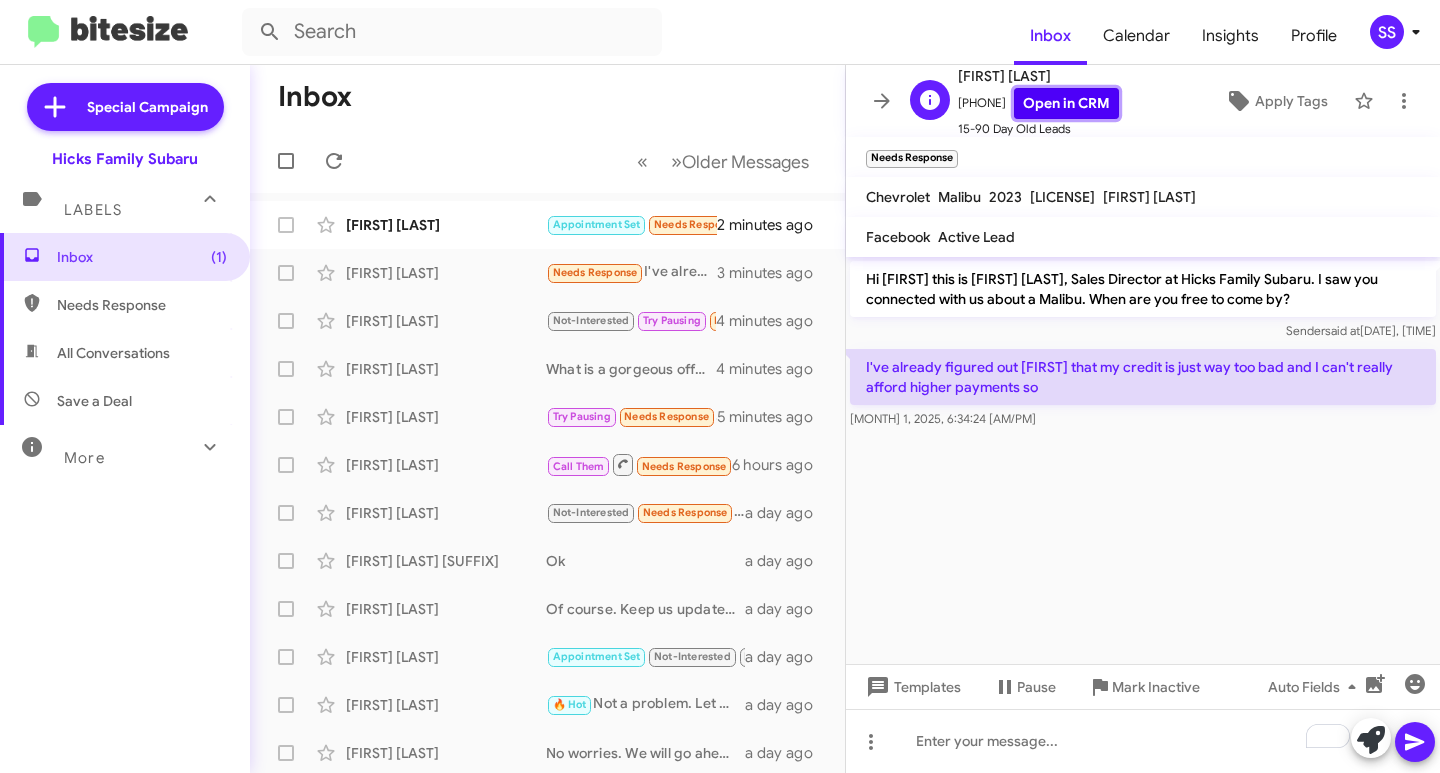 click on "Open in CRM" 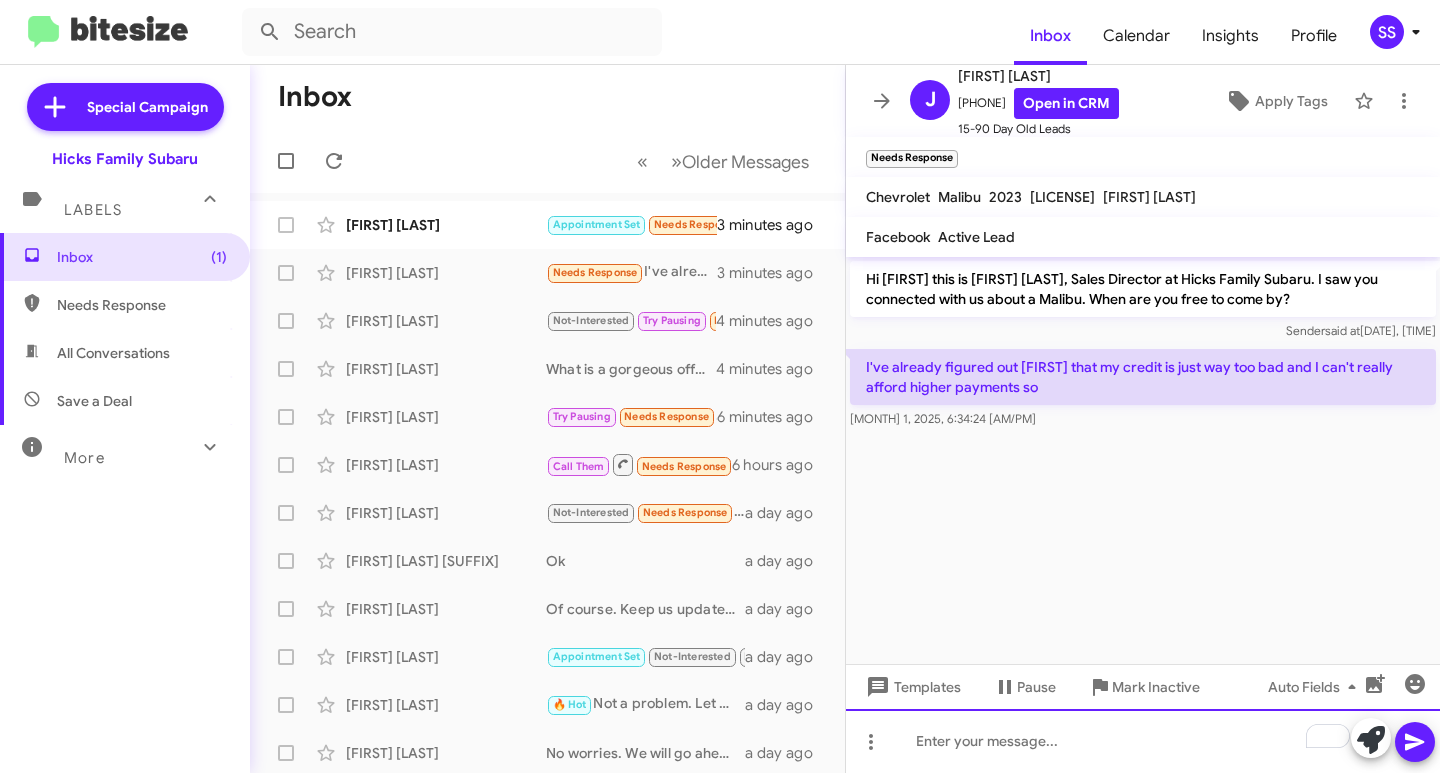 click 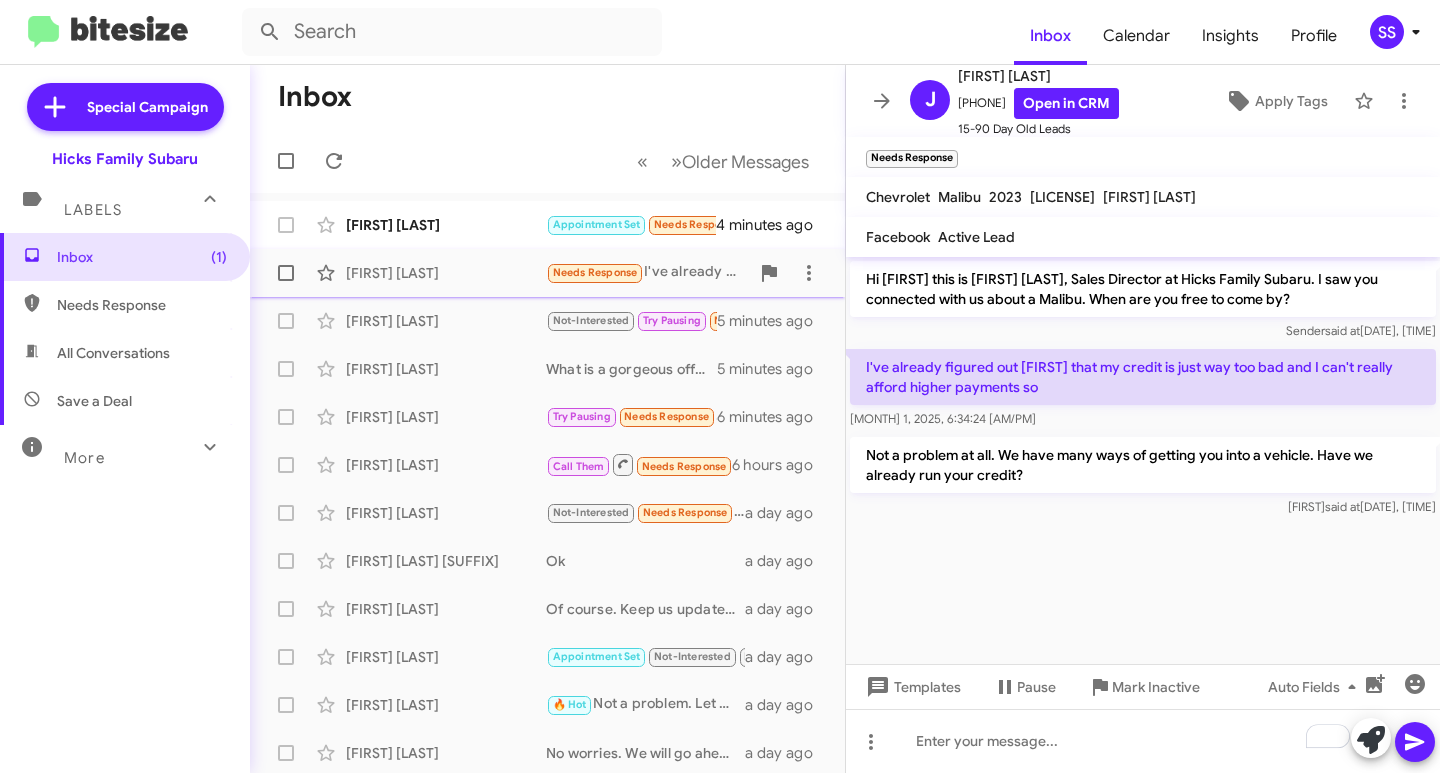 click on "[FIRST] [LAST] Needs Response I've already figured out [FIRST] that my credit is just way too bad and I can't really afford higher payments so 4 minutes ago" 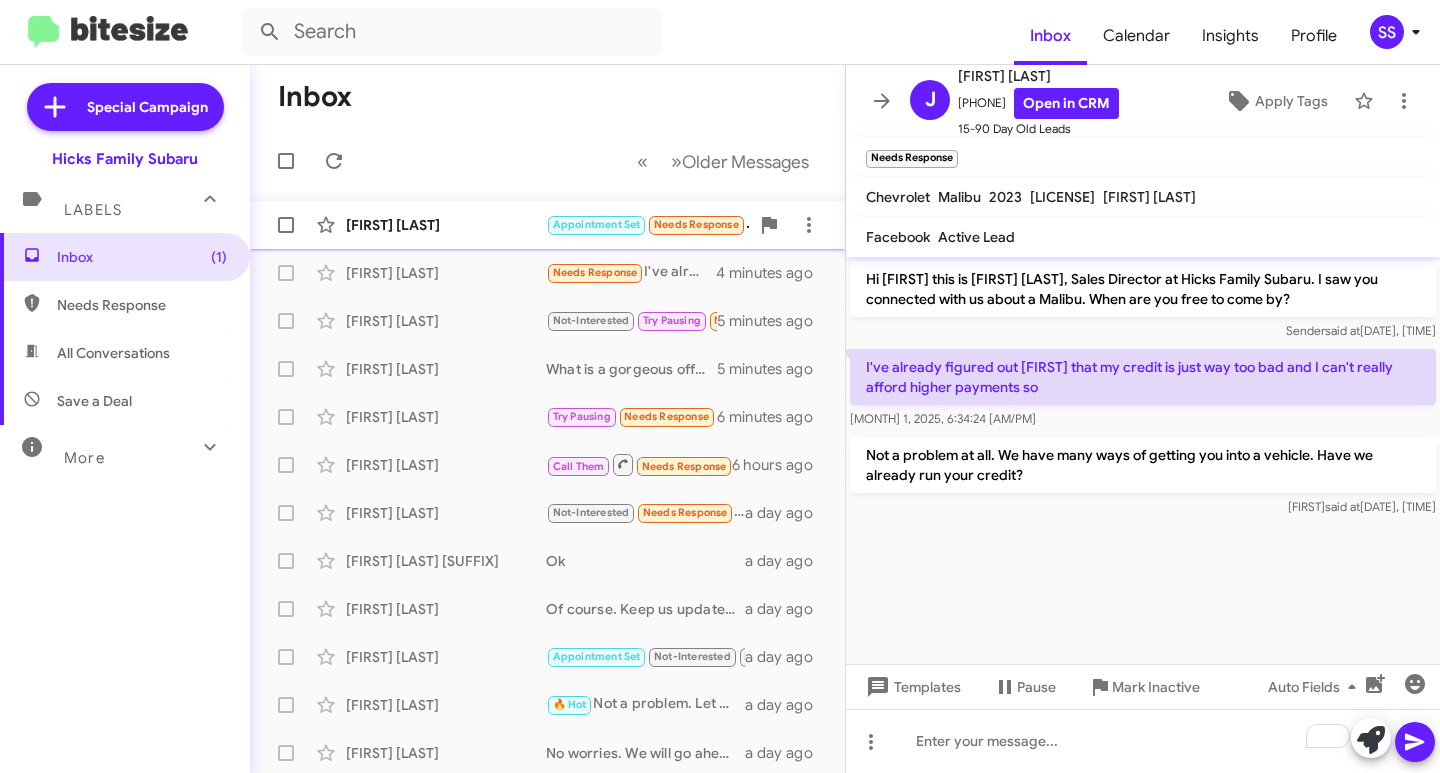 click on "[FIRST] [LAST]" 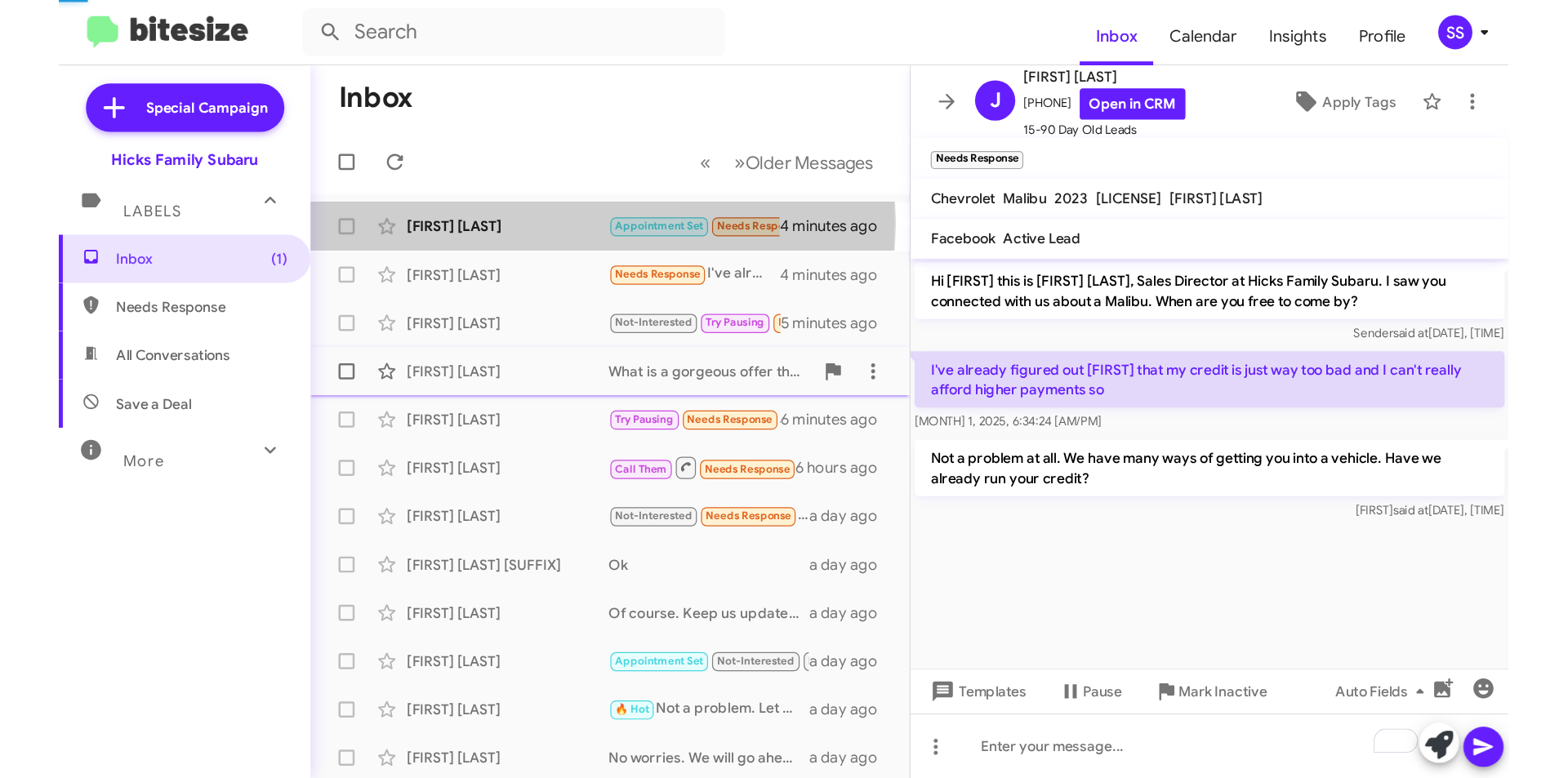 scroll, scrollTop: 446, scrollLeft: 0, axis: vertical 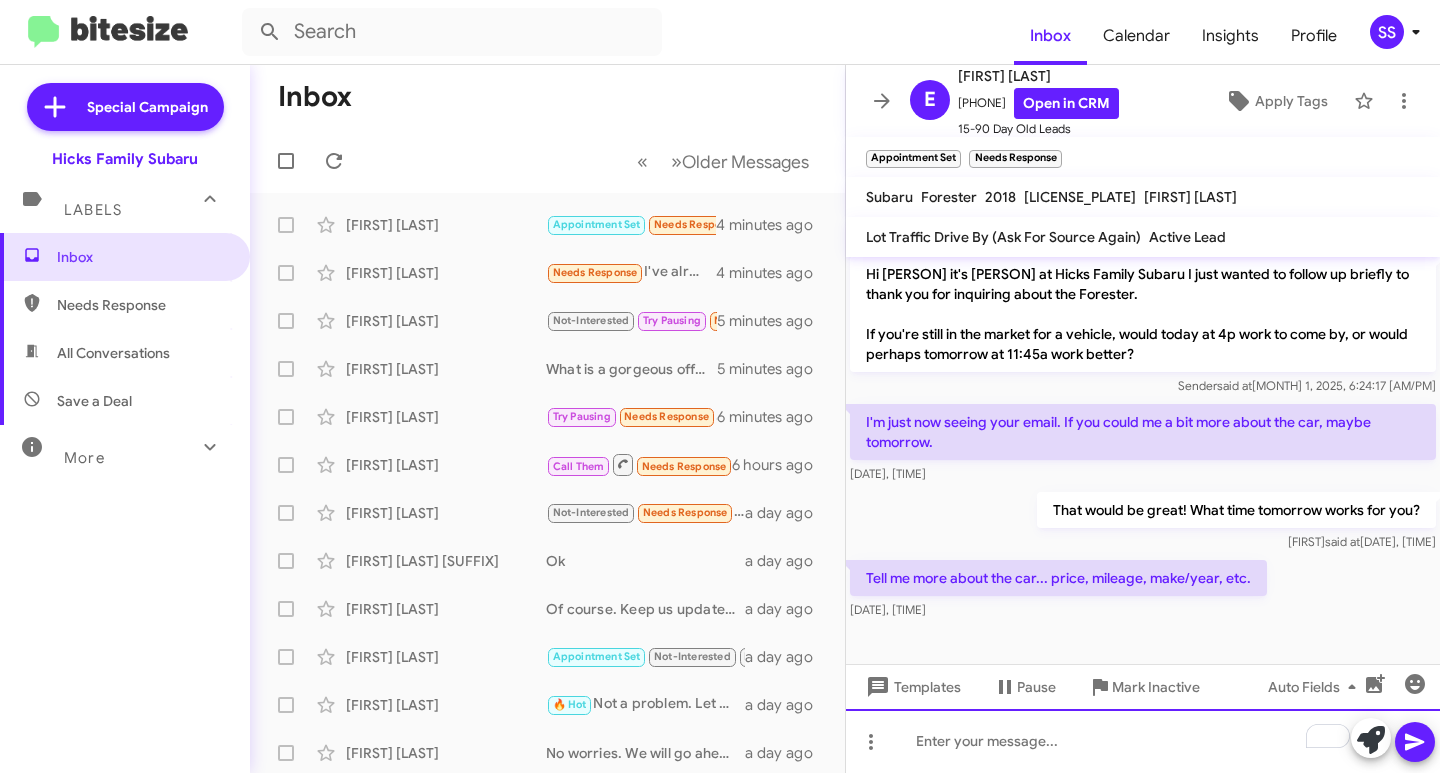 click 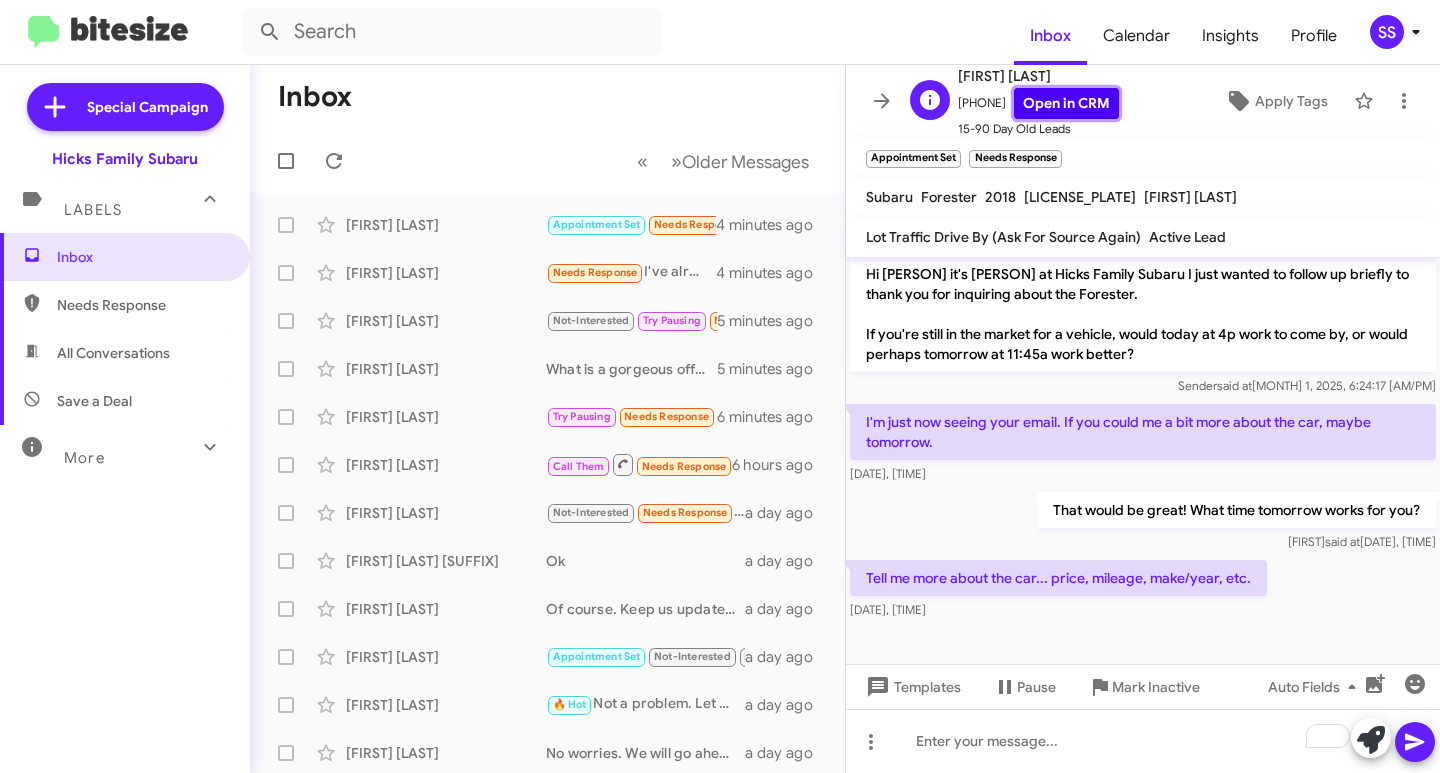 click on "Open in CRM" 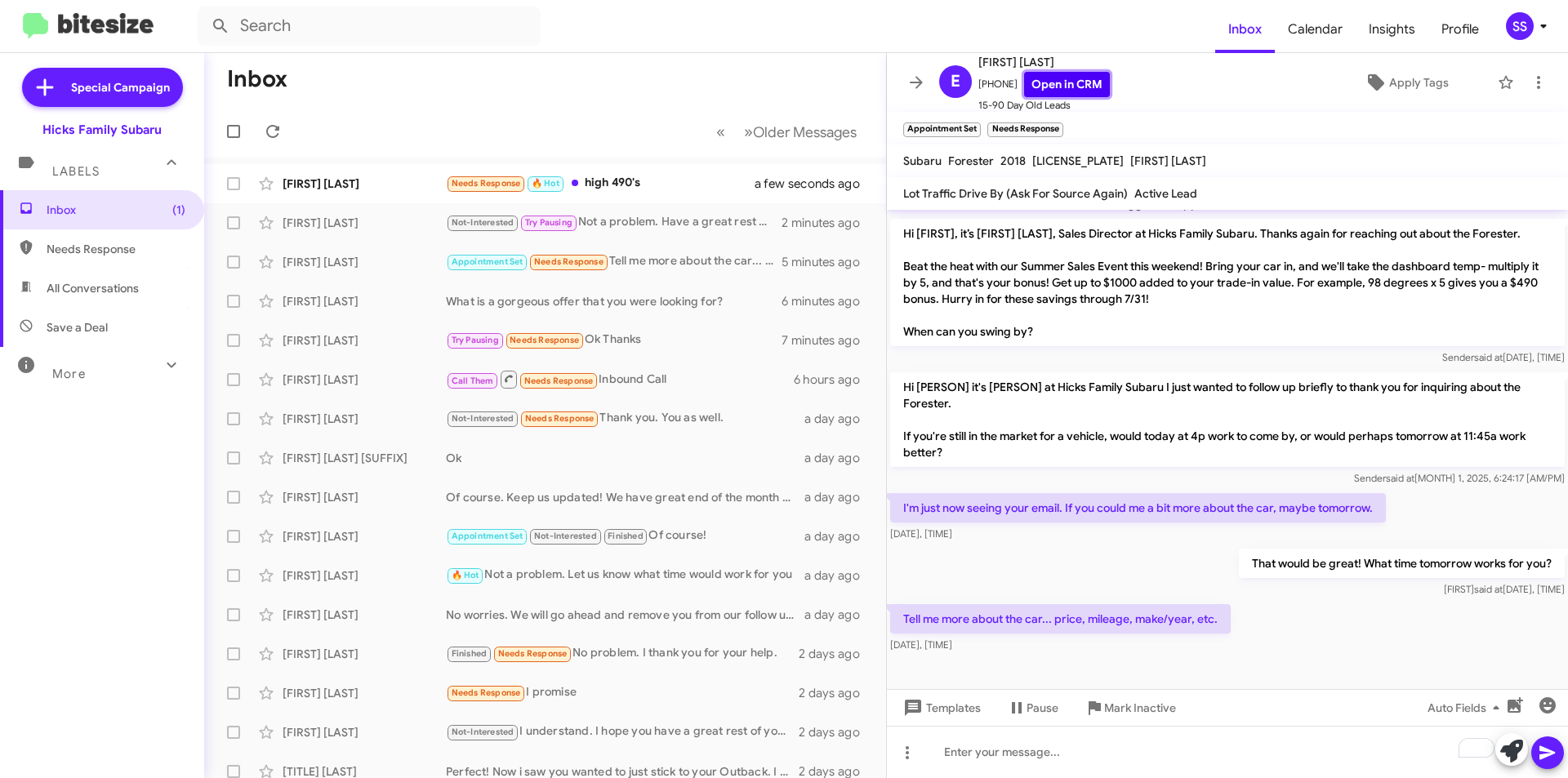 scroll, scrollTop: 201, scrollLeft: 0, axis: vertical 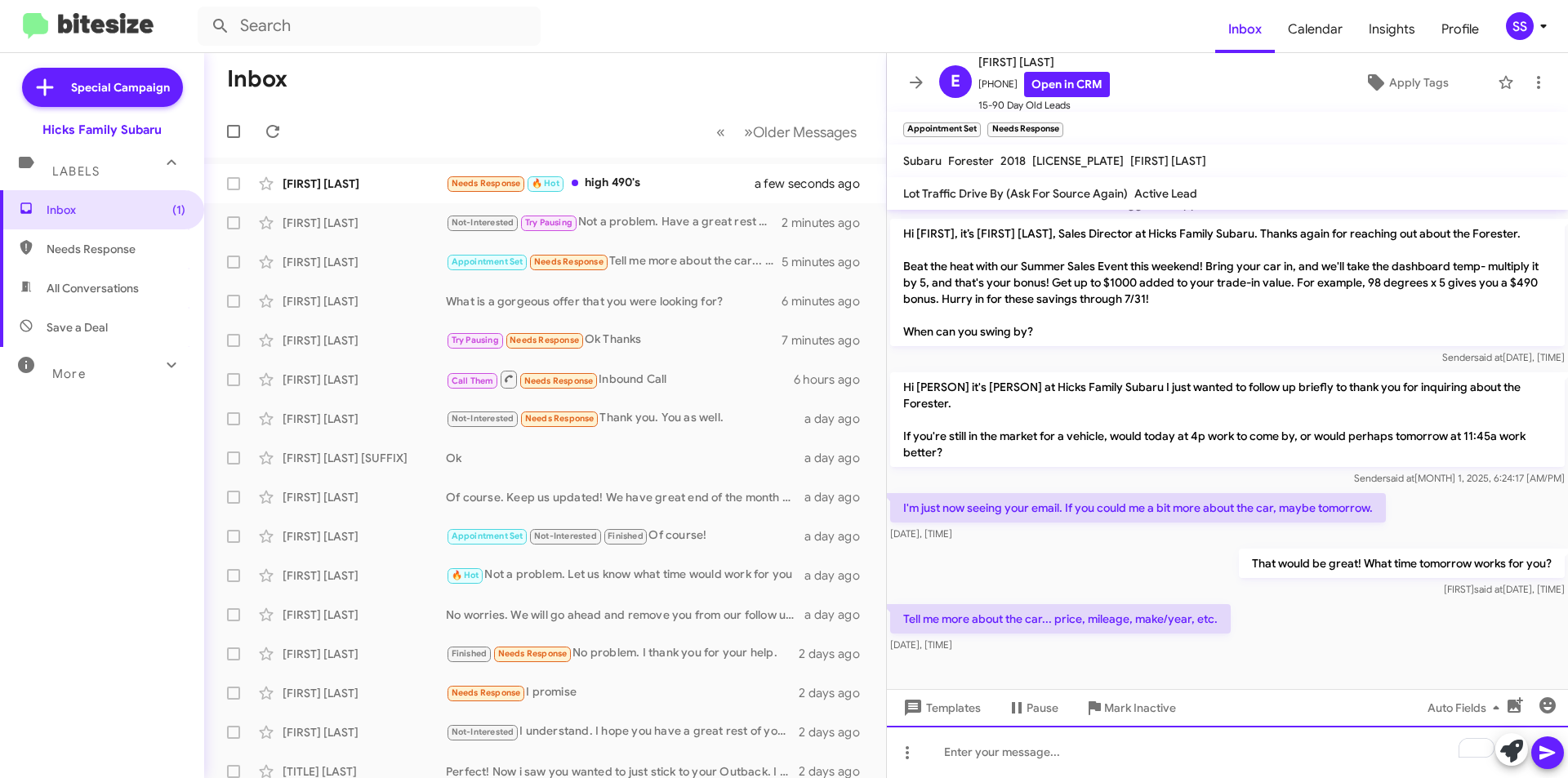 click 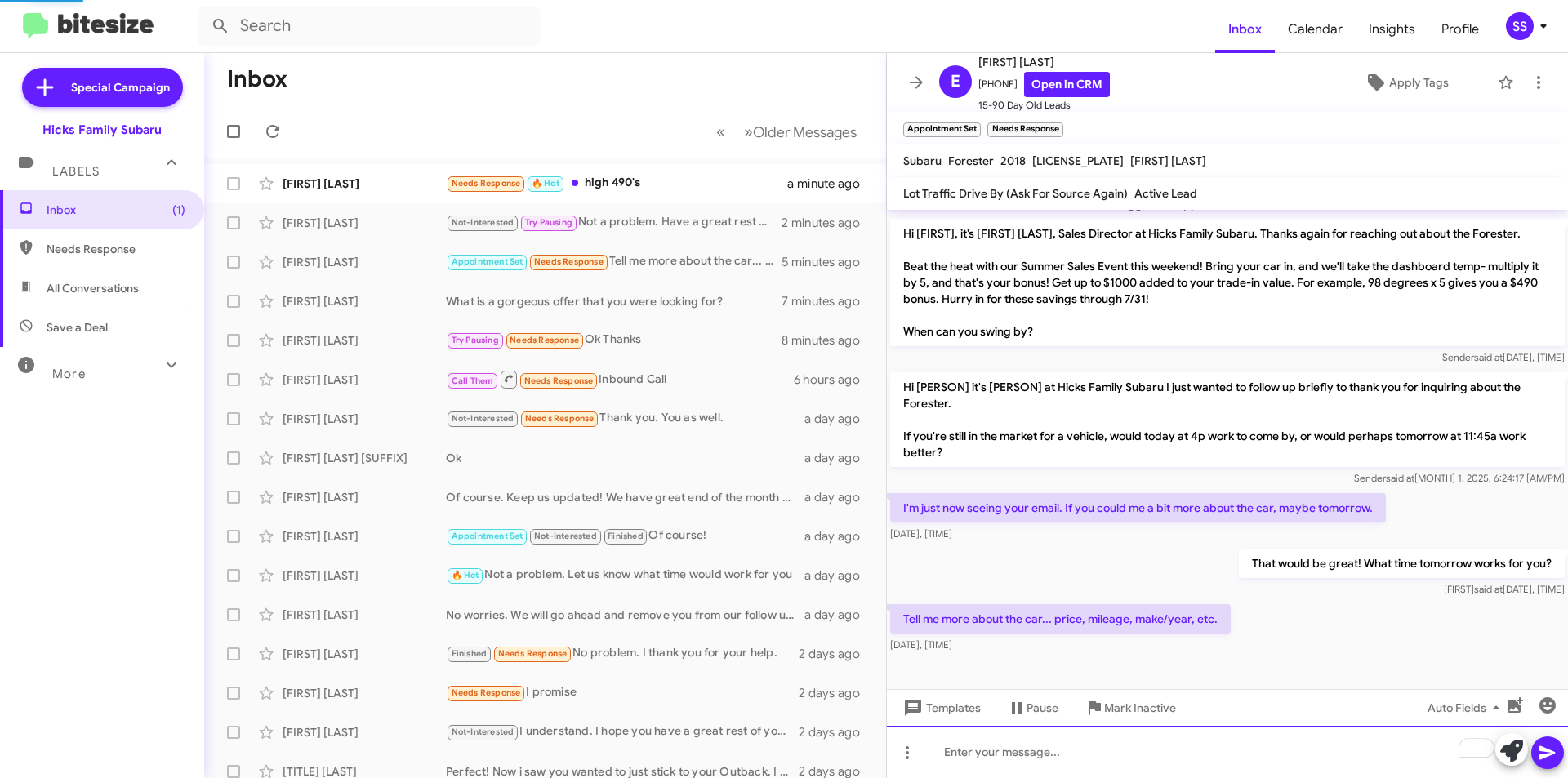 scroll, scrollTop: 260, scrollLeft: 0, axis: vertical 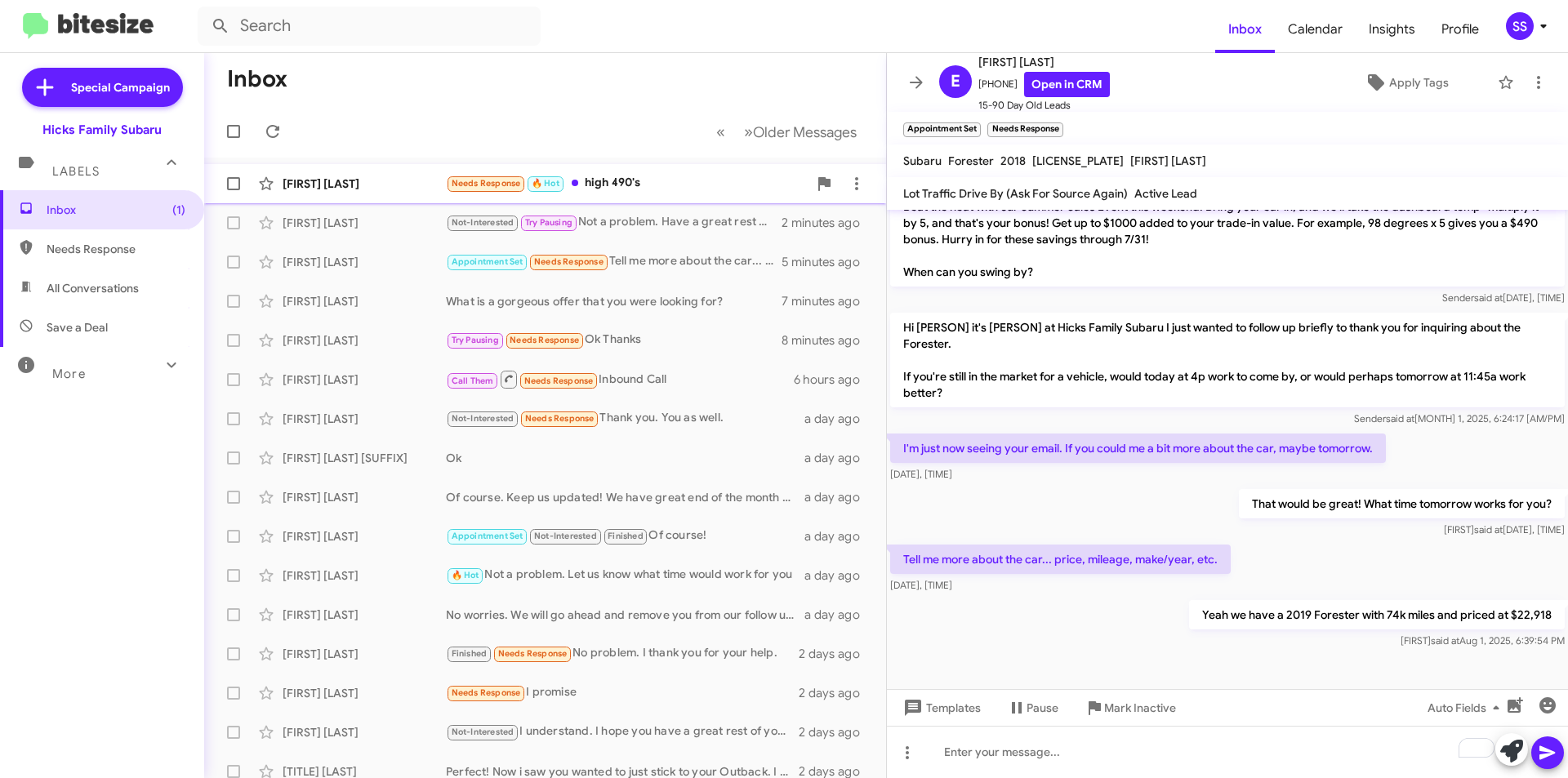 click on "[FIRST] [LAST]" 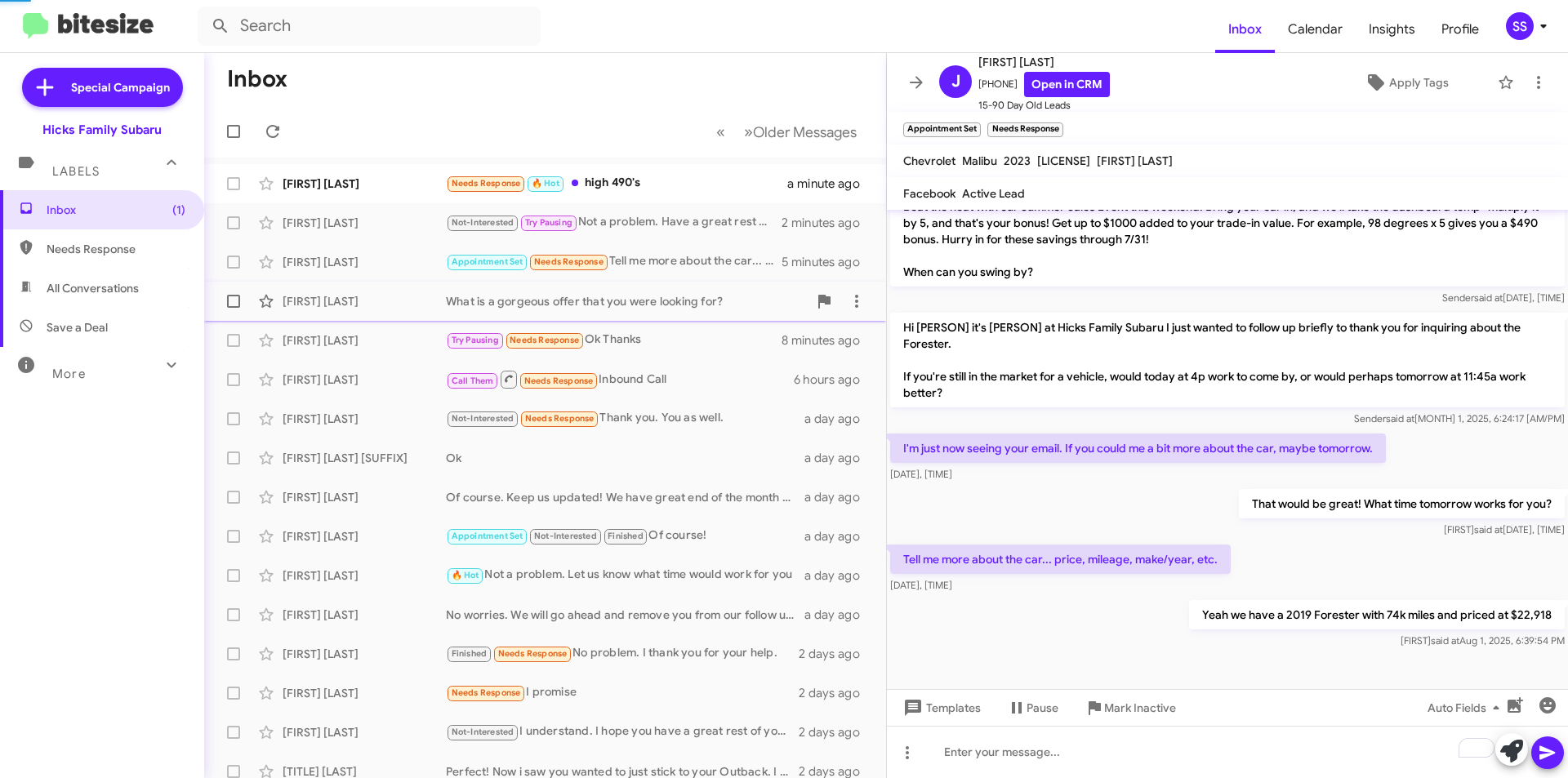 scroll, scrollTop: 0, scrollLeft: 0, axis: both 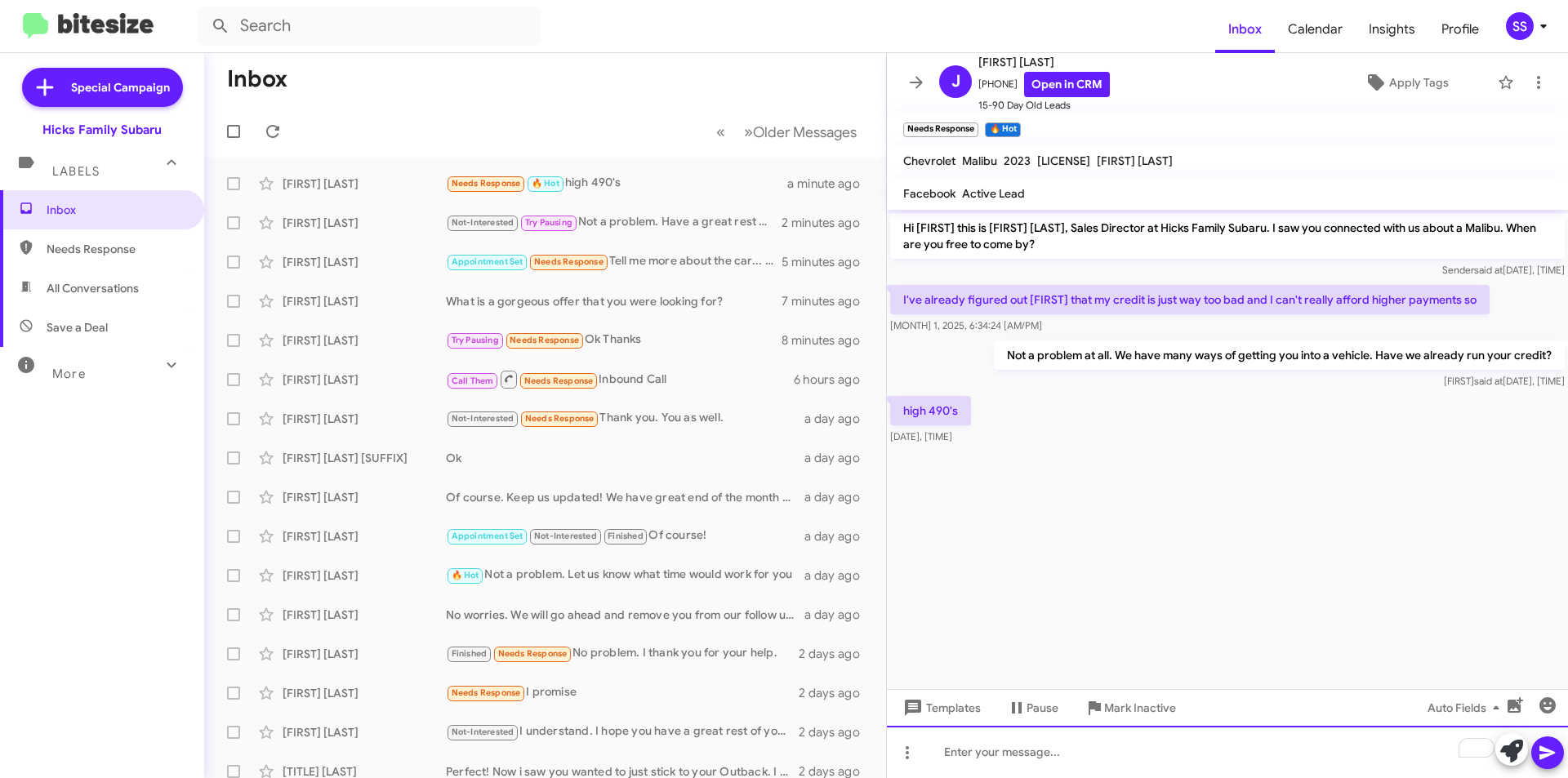 click 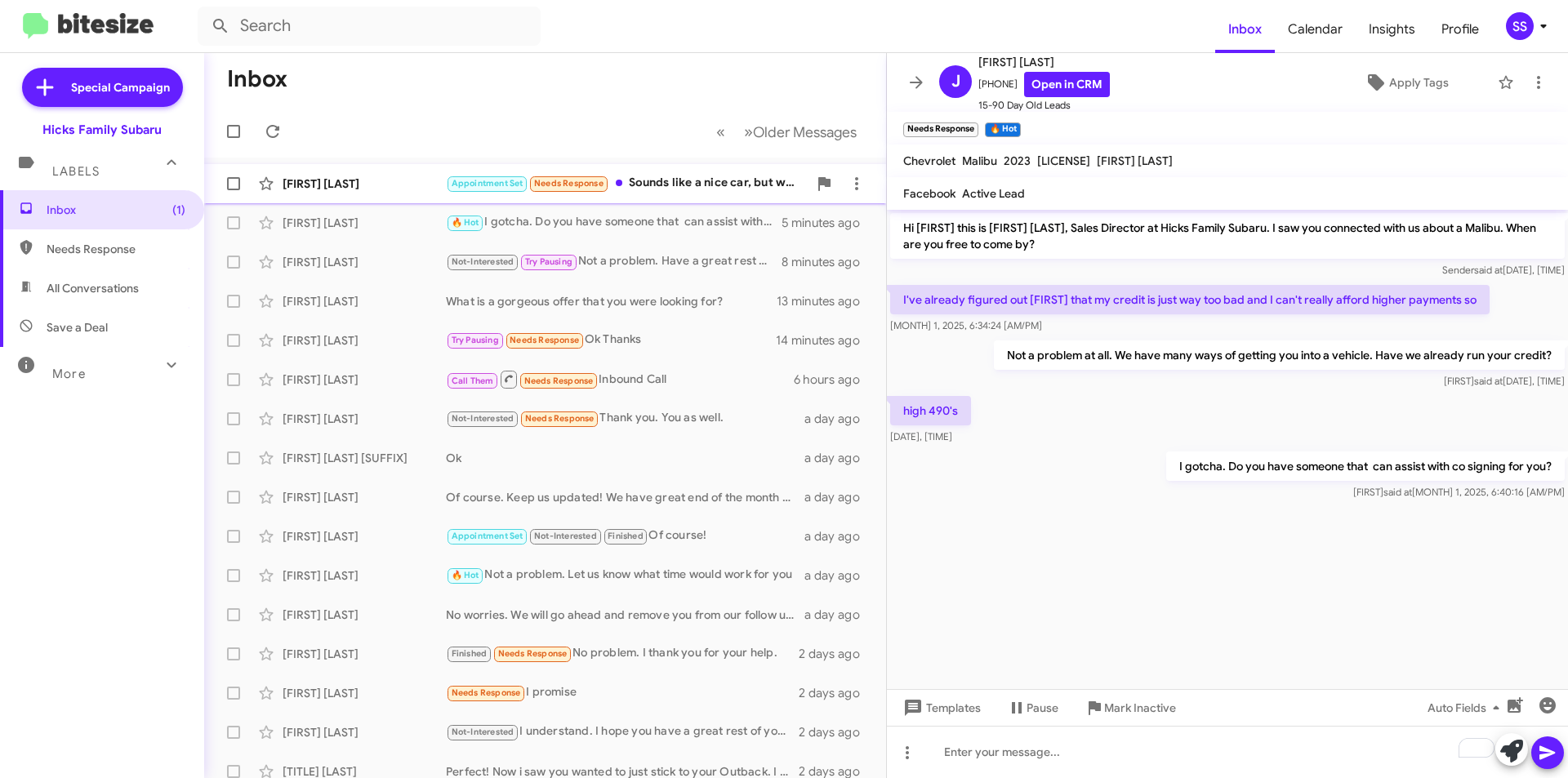 click on "Appointment Set   Needs Response   Sounds like a nice car, but way out of my price range. Thanks." 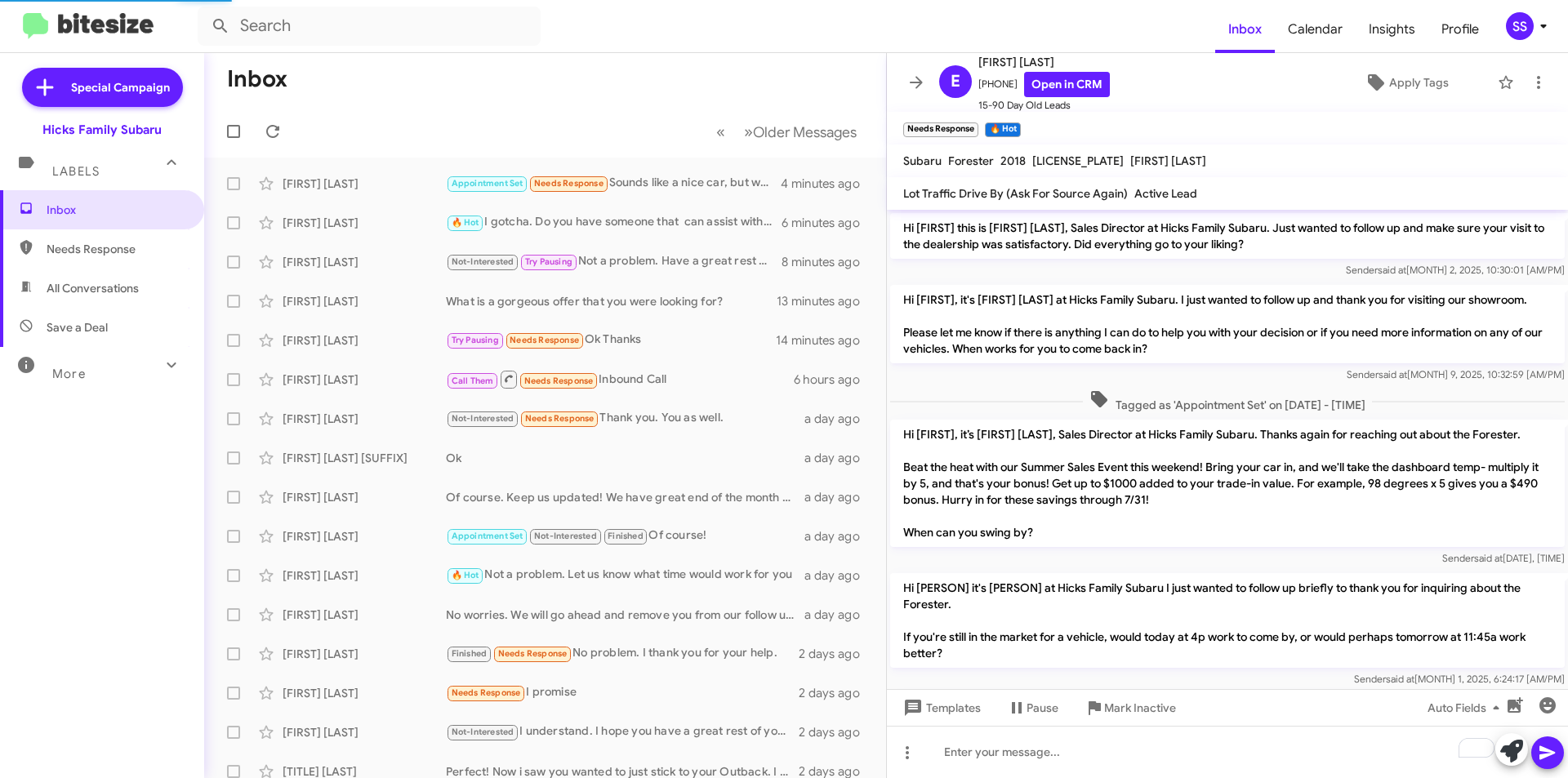scroll, scrollTop: 320, scrollLeft: 0, axis: vertical 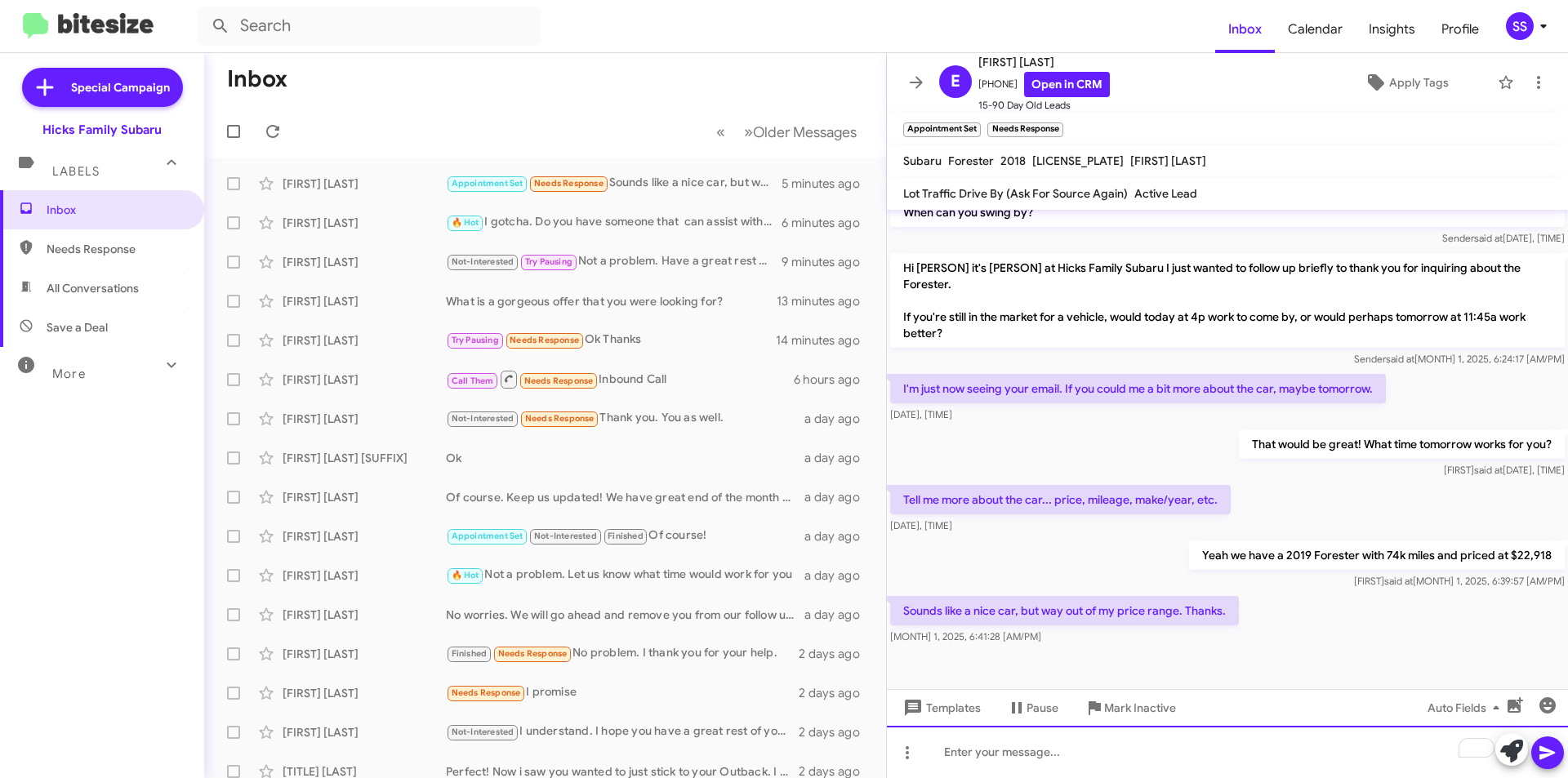 click 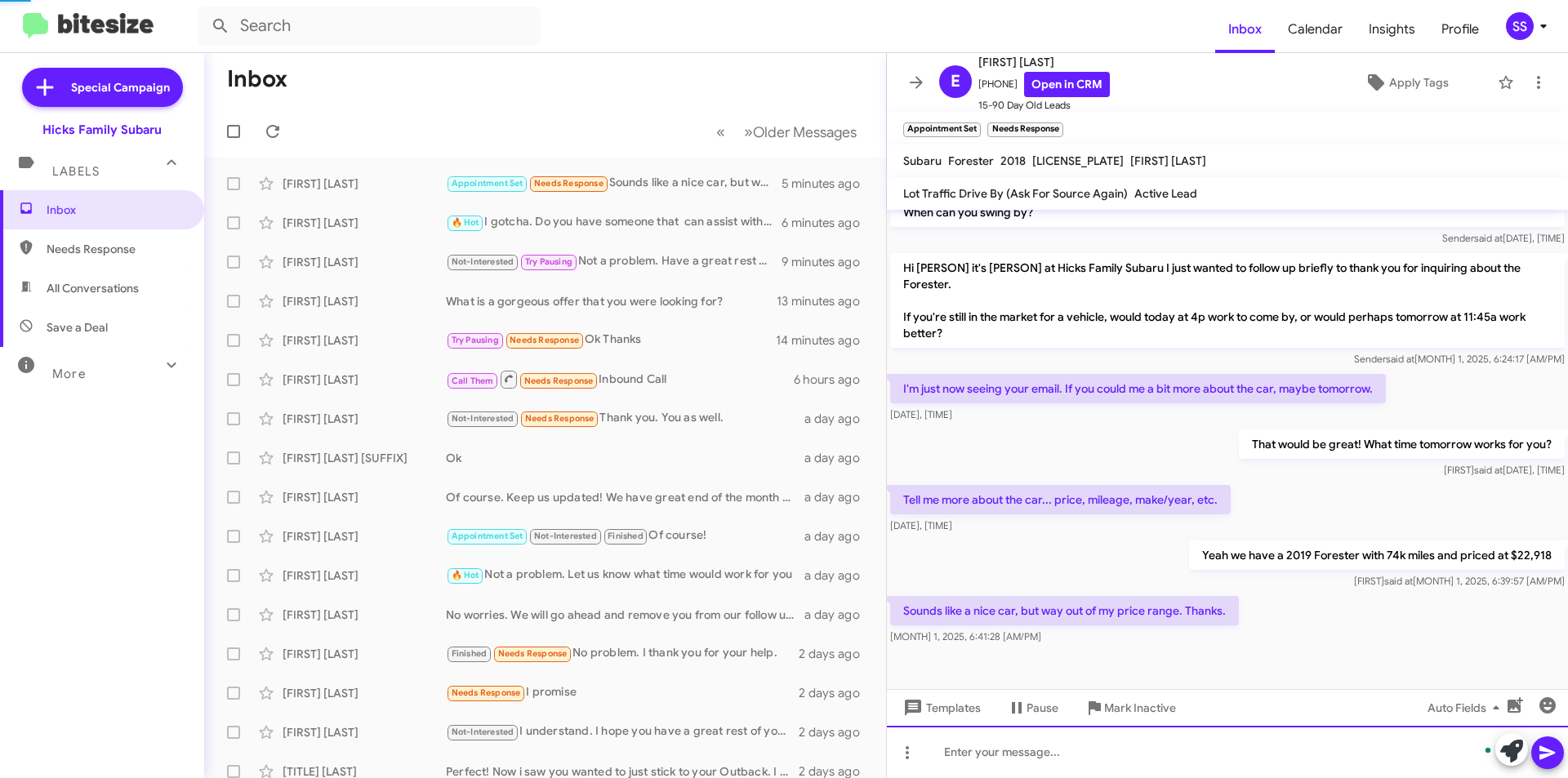 scroll, scrollTop: 380, scrollLeft: 0, axis: vertical 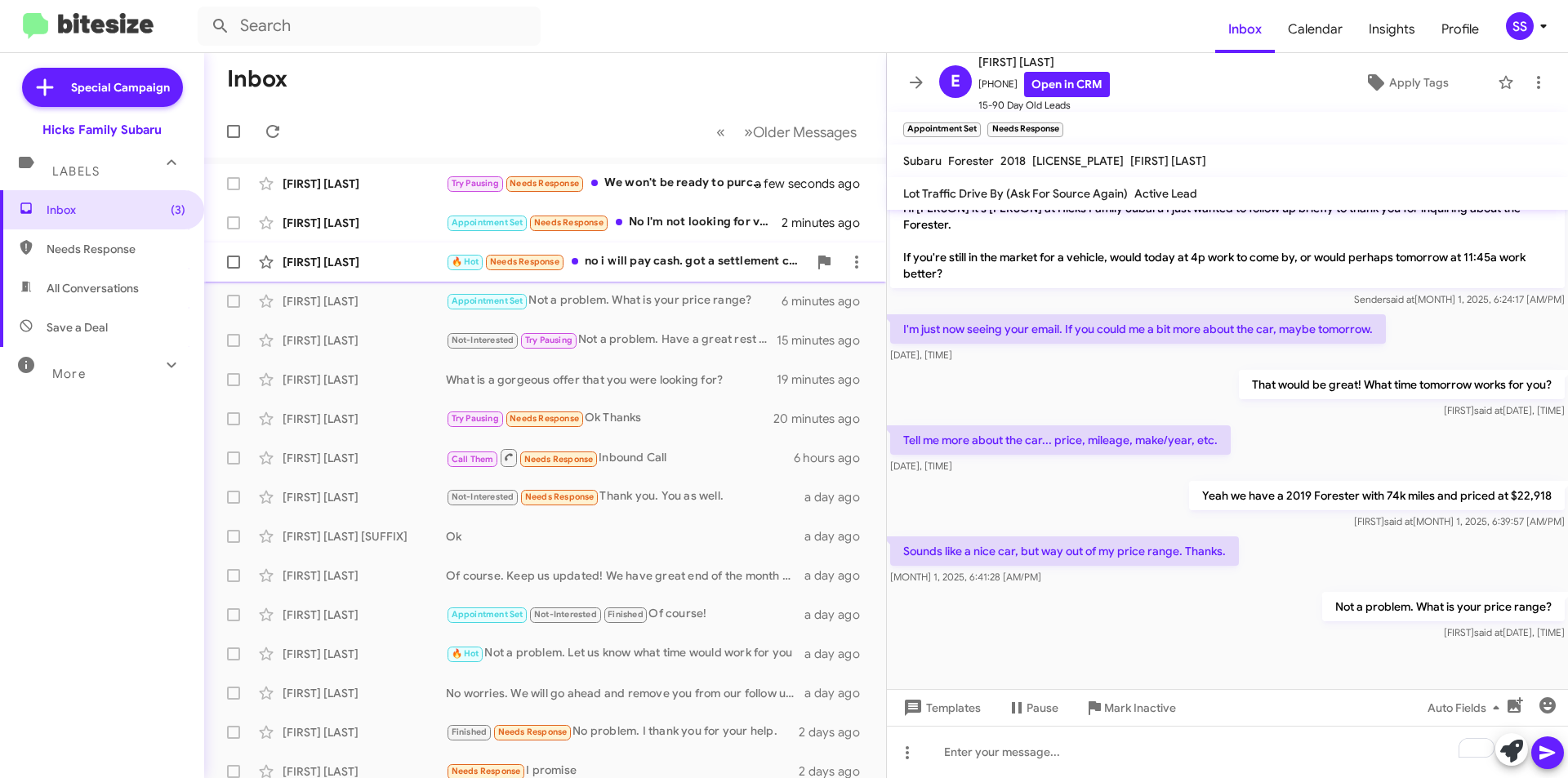 click on "[FIRST] [LAST]  🔥 Hot   Needs Response   no i will pay cash. got a settlement coming   2 minutes ago" 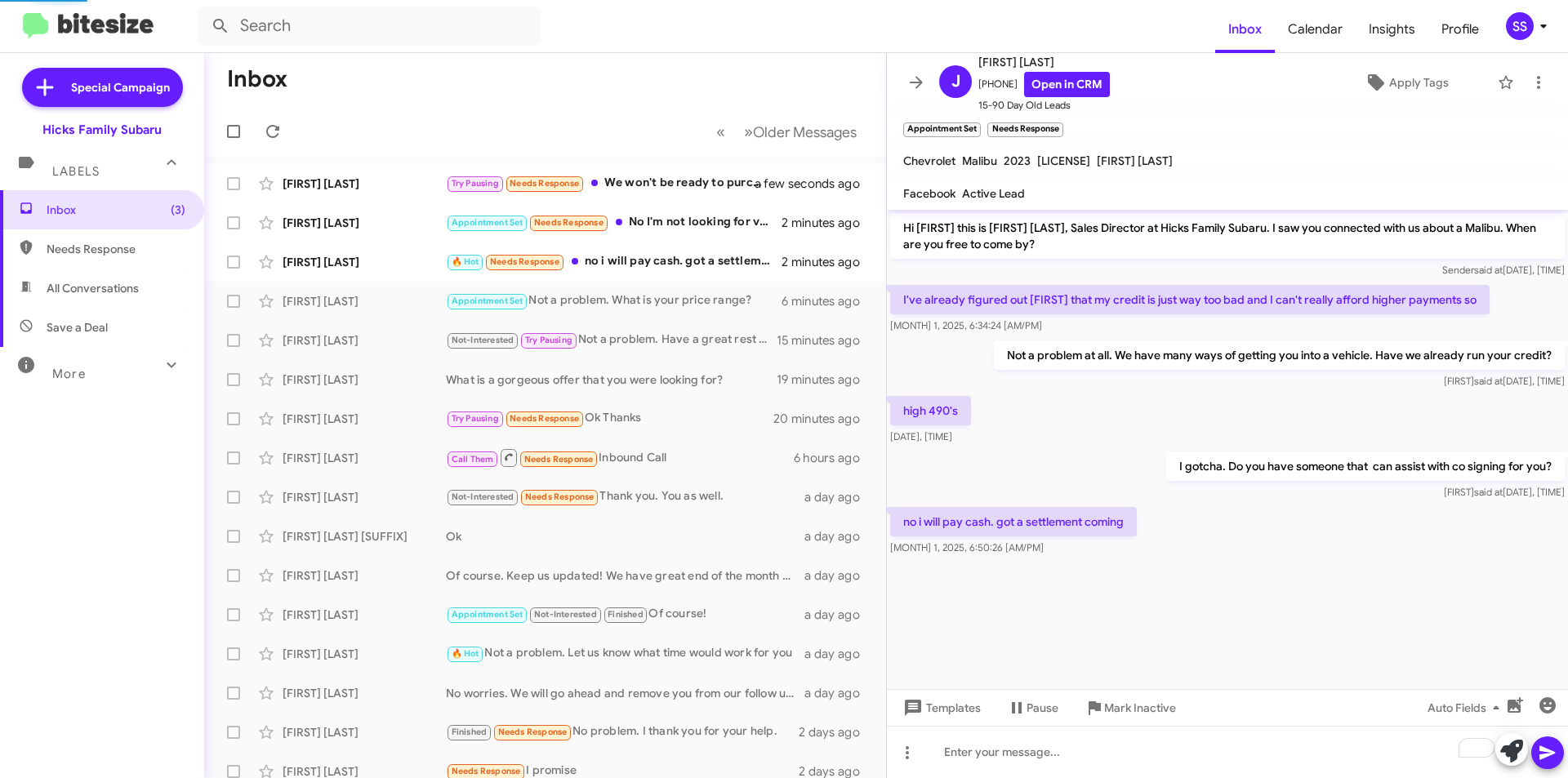 scroll, scrollTop: 0, scrollLeft: 0, axis: both 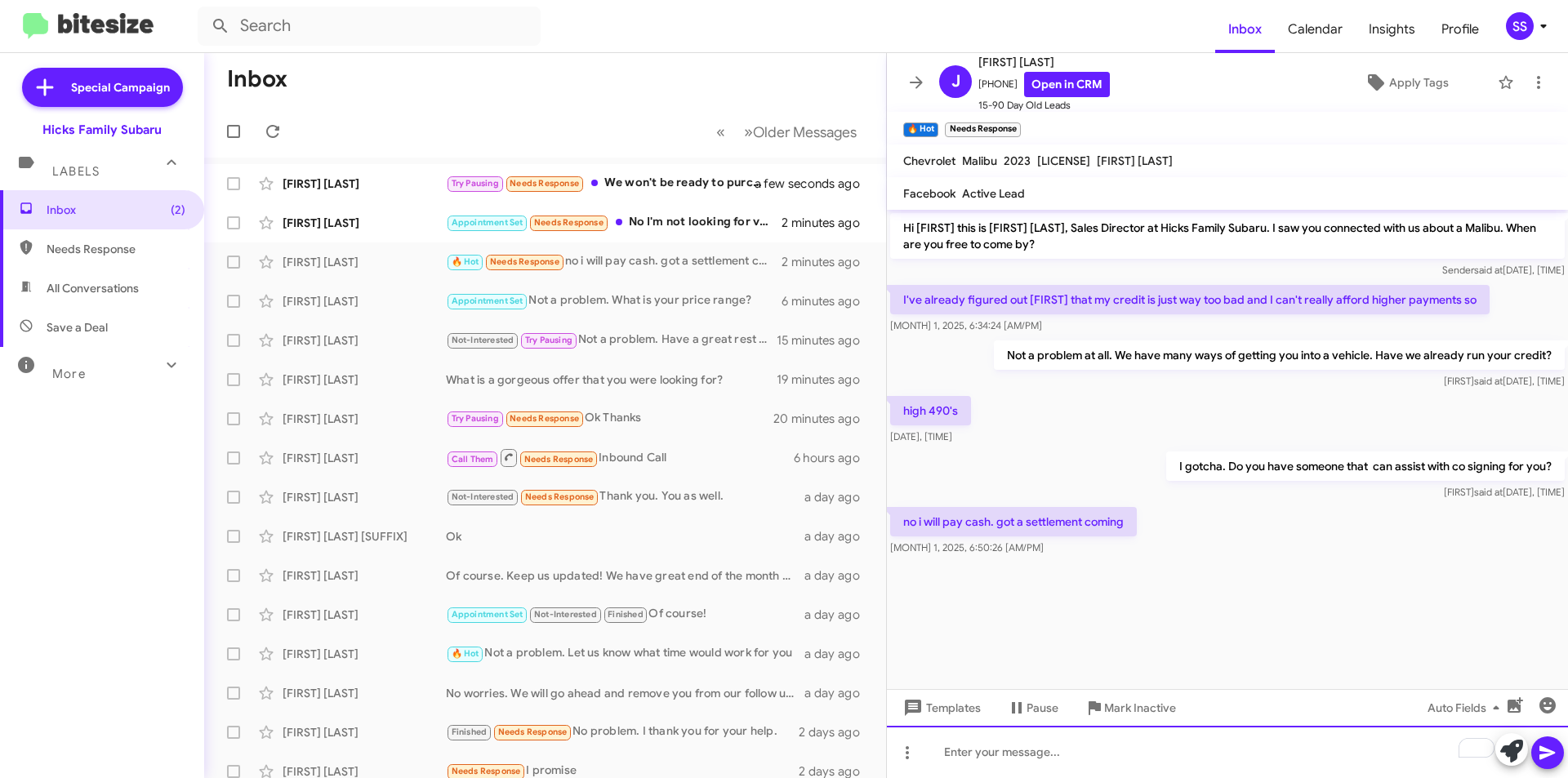 click 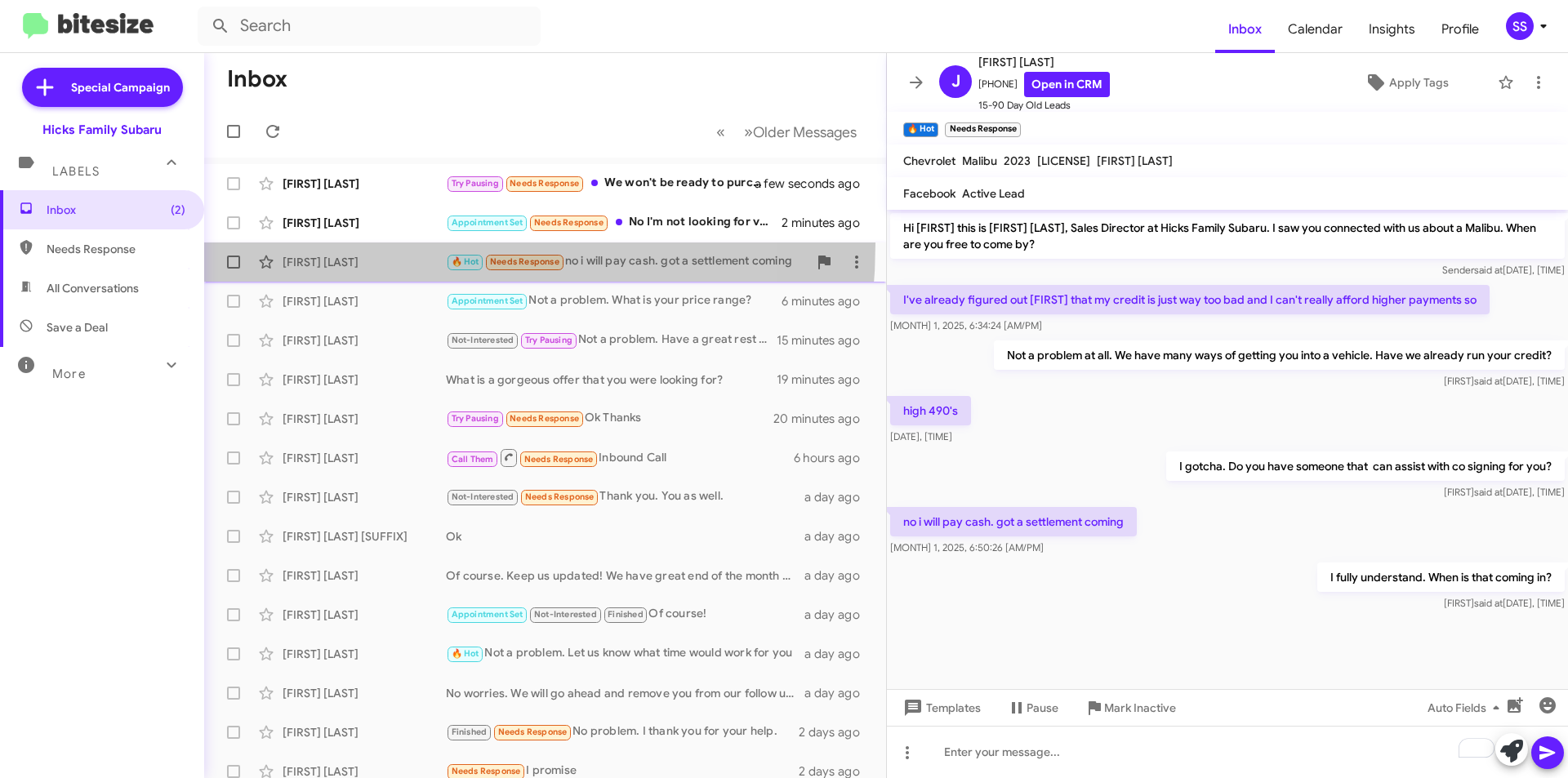 click on "[FIRST] [LAST]  🔥 Hot   Needs Response   no i will pay cash. got a settlement coming   2 minutes ago" 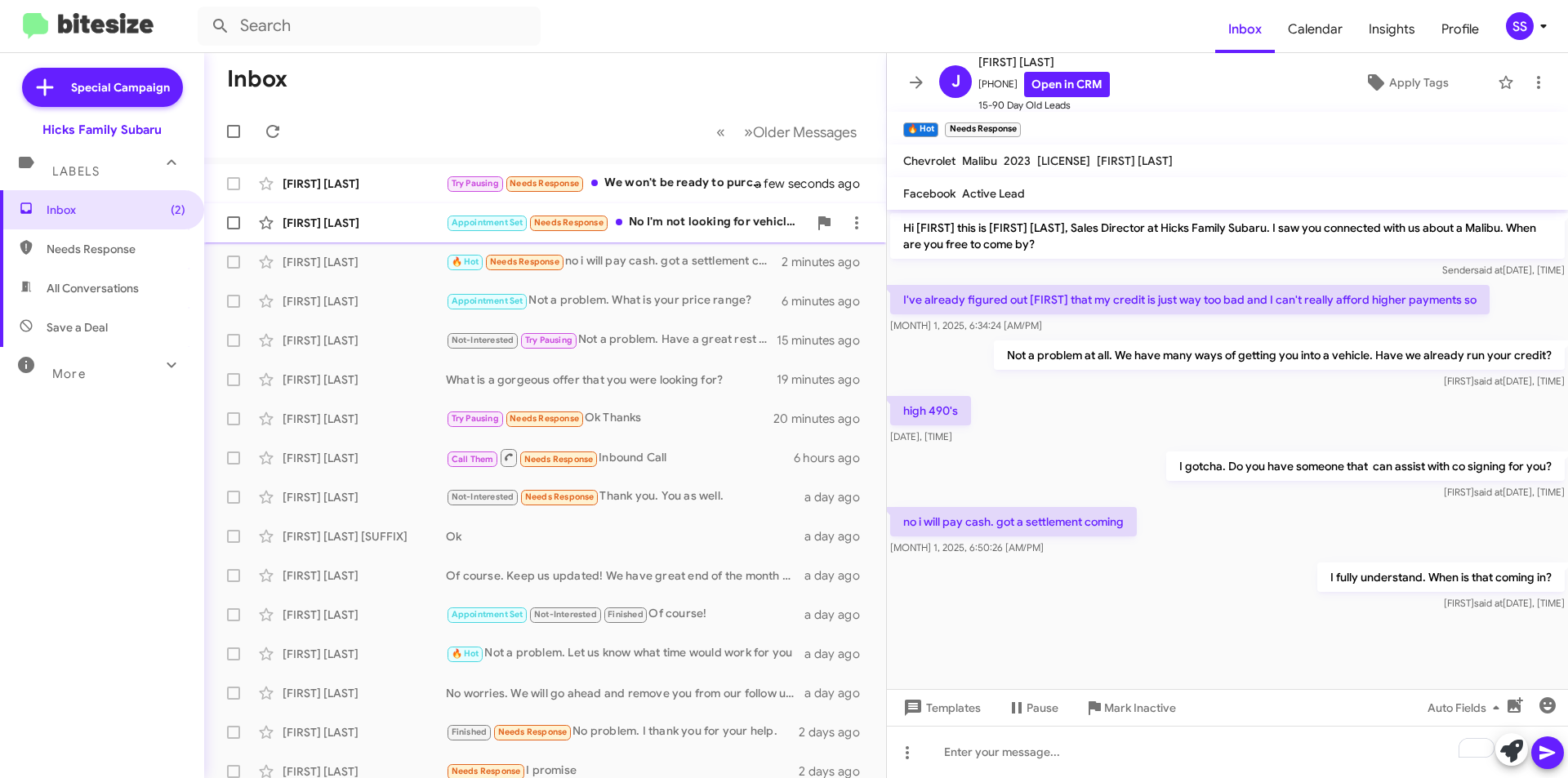 click on "[FIRST] [LAST]" 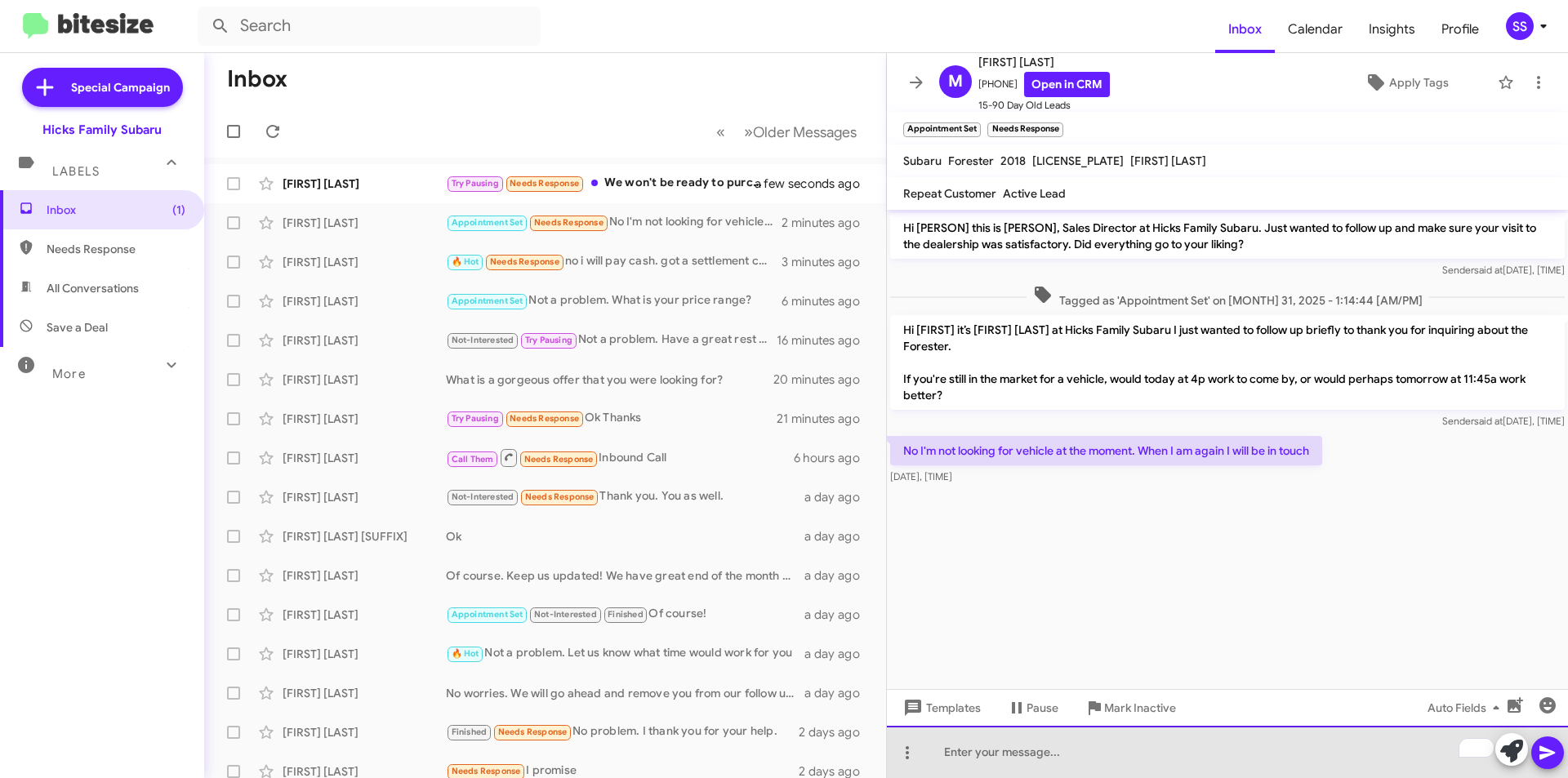 click 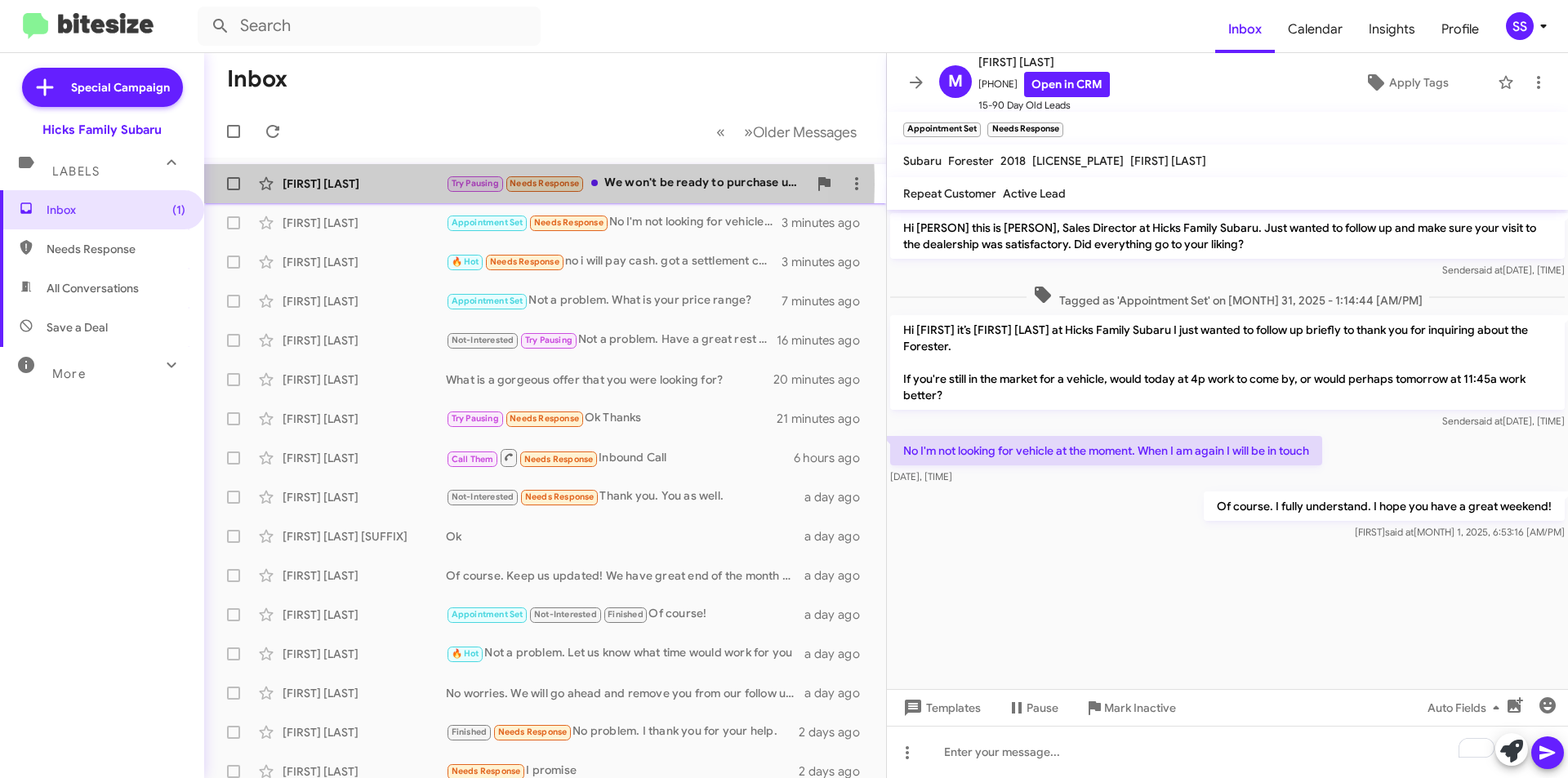 click on "[FIRST] [LAST]" 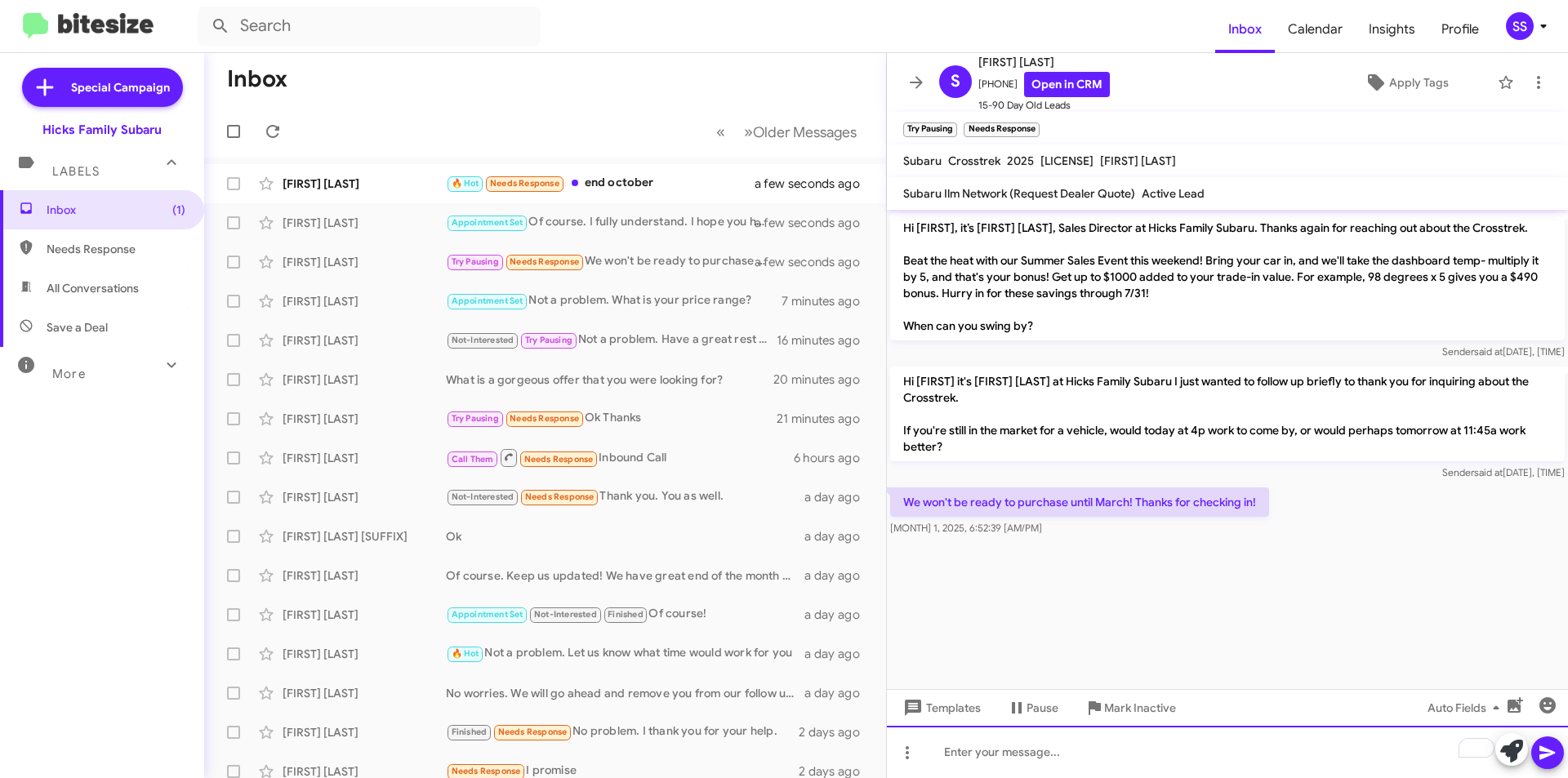 click 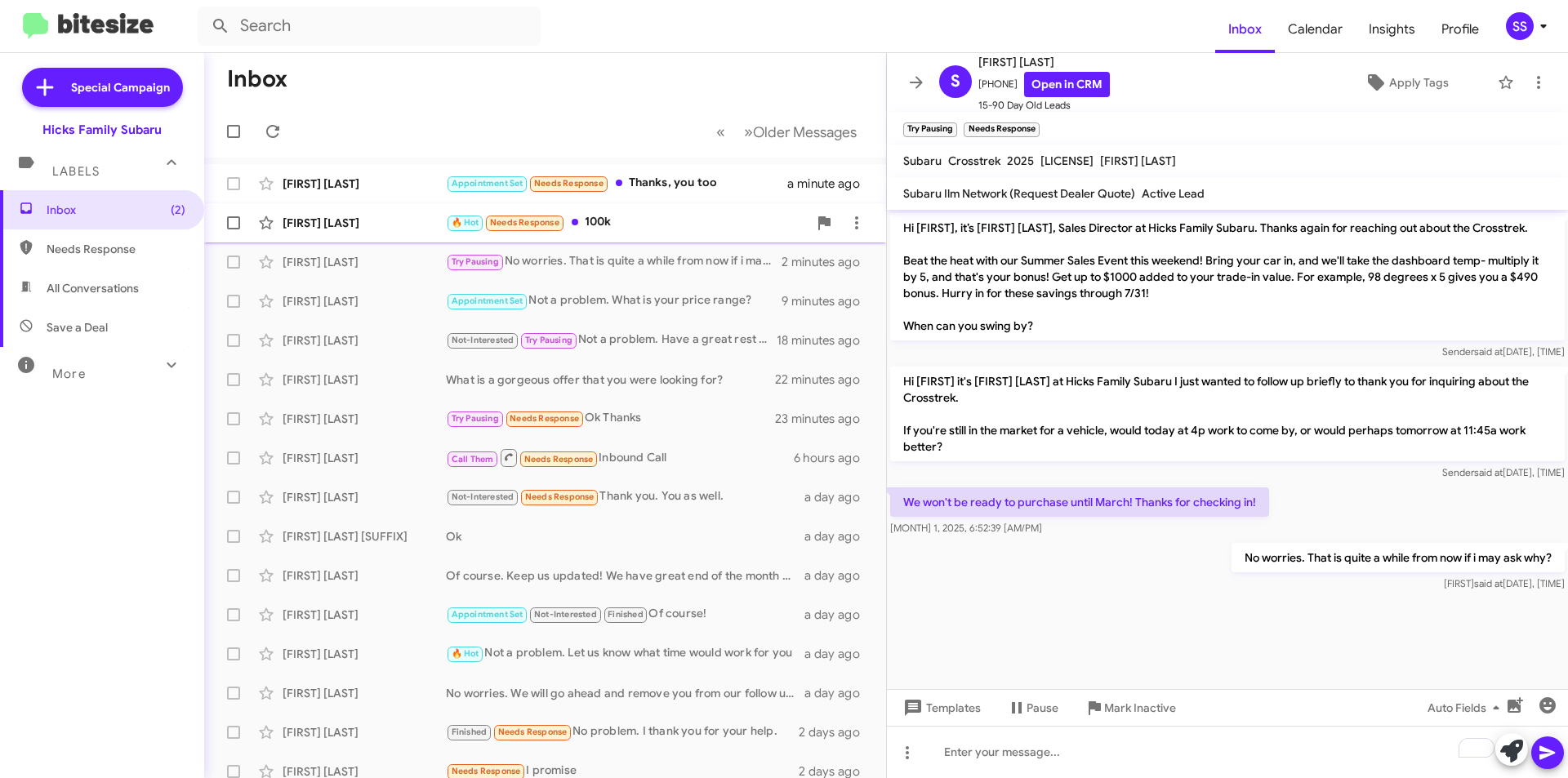 click on "[FIRST] [LAST]" 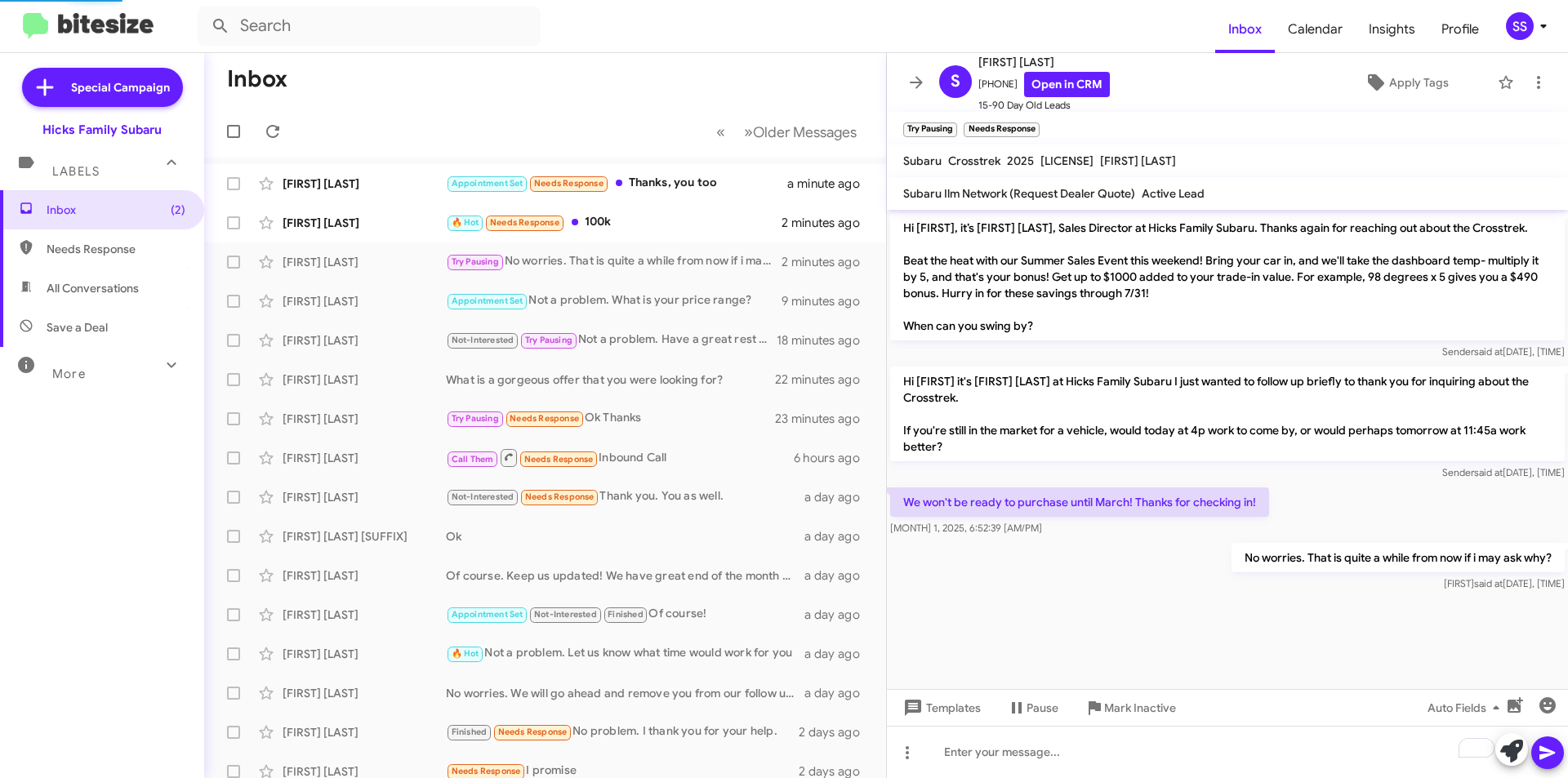 scroll, scrollTop: 73, scrollLeft: 0, axis: vertical 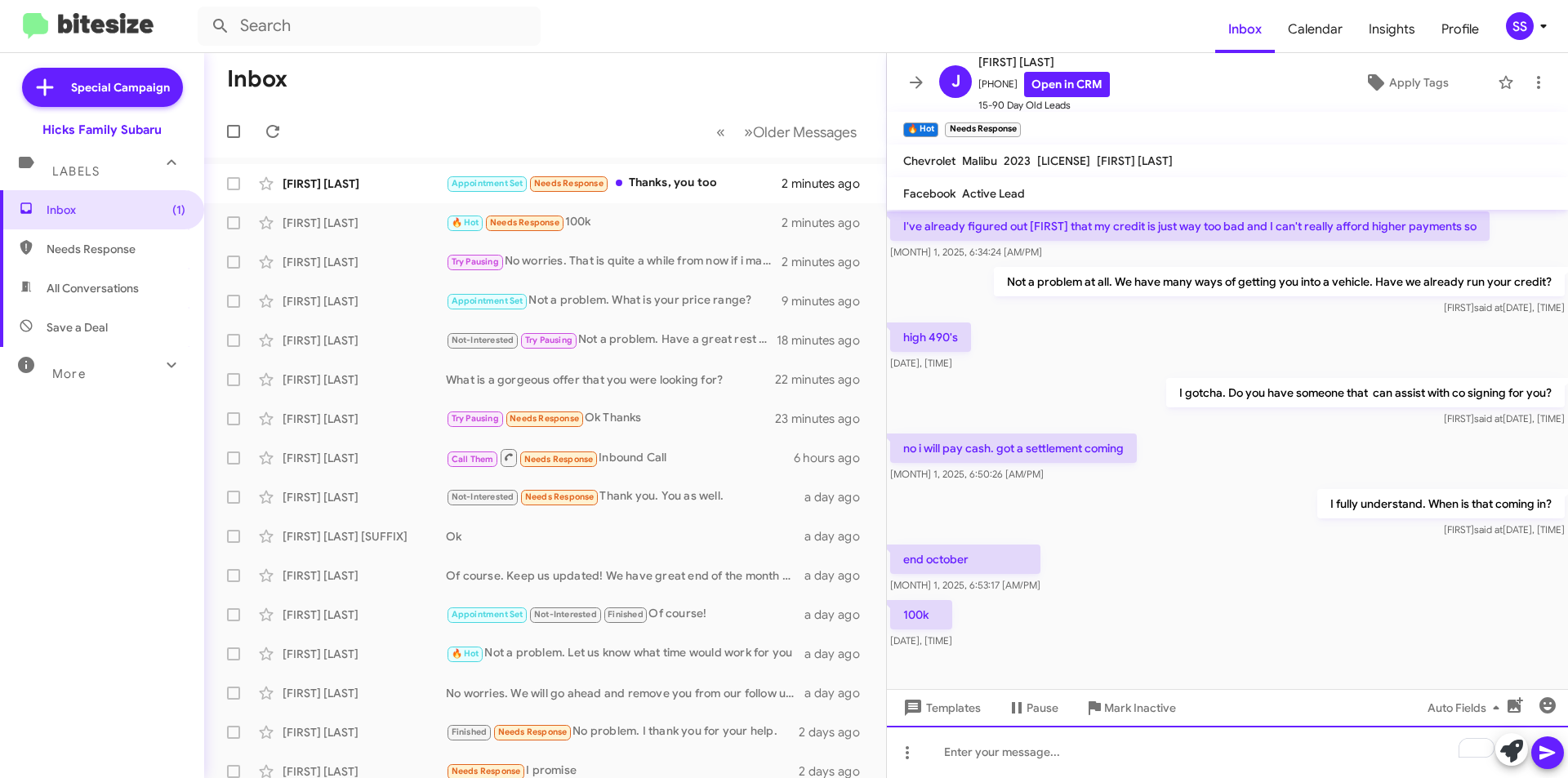 click 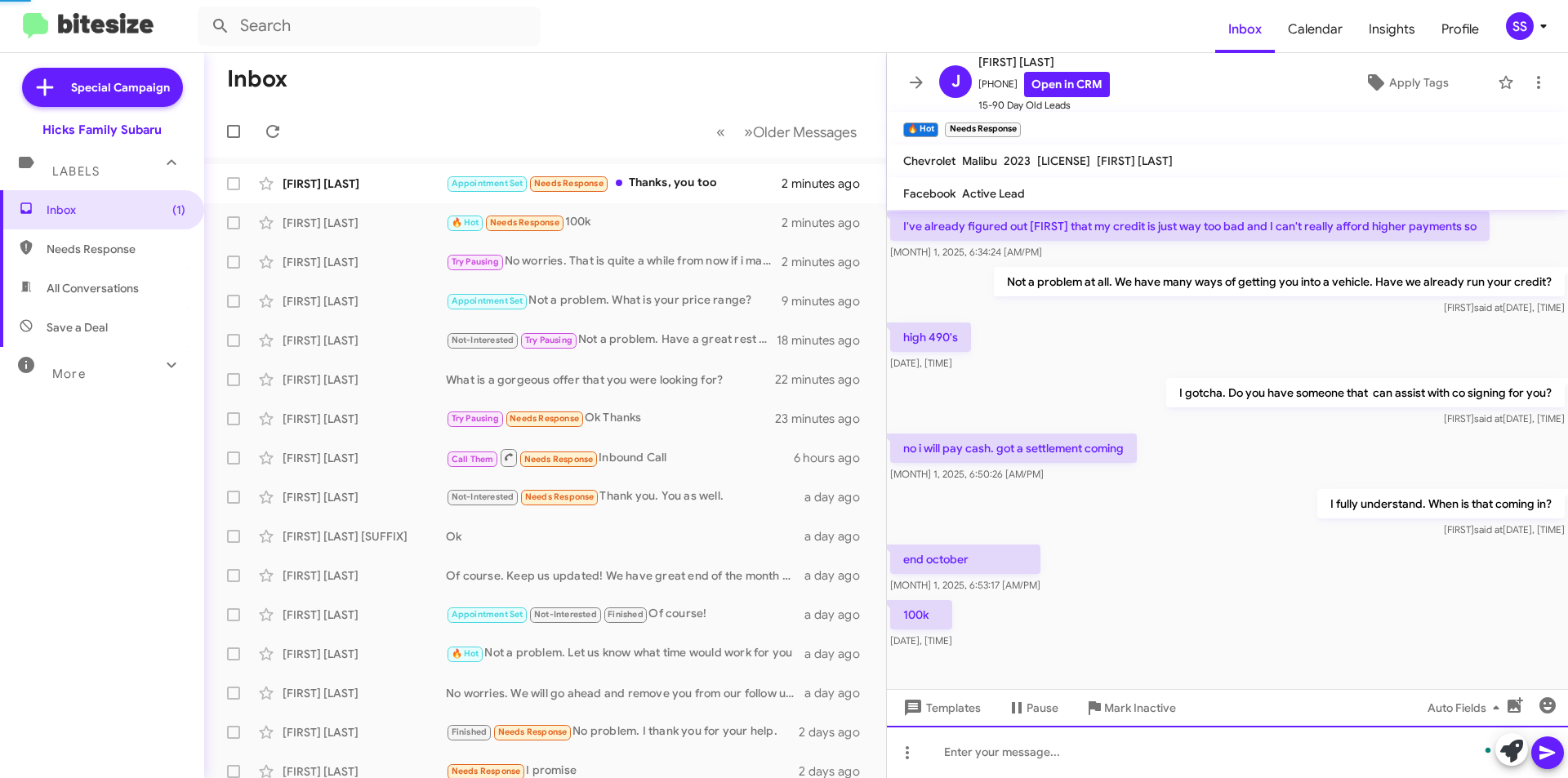 scroll, scrollTop: 133, scrollLeft: 0, axis: vertical 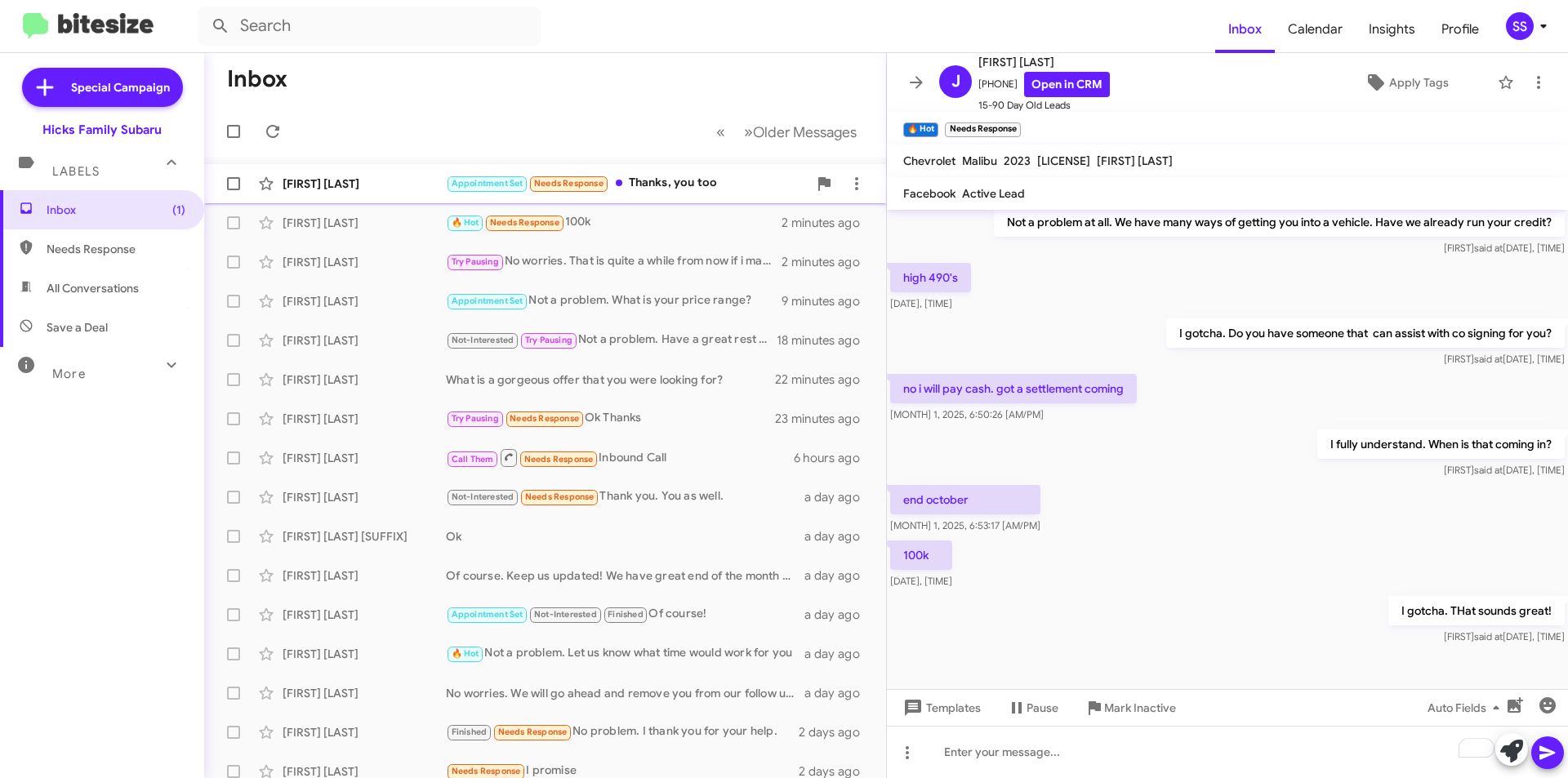 click on "[FIRST] [LAST]" 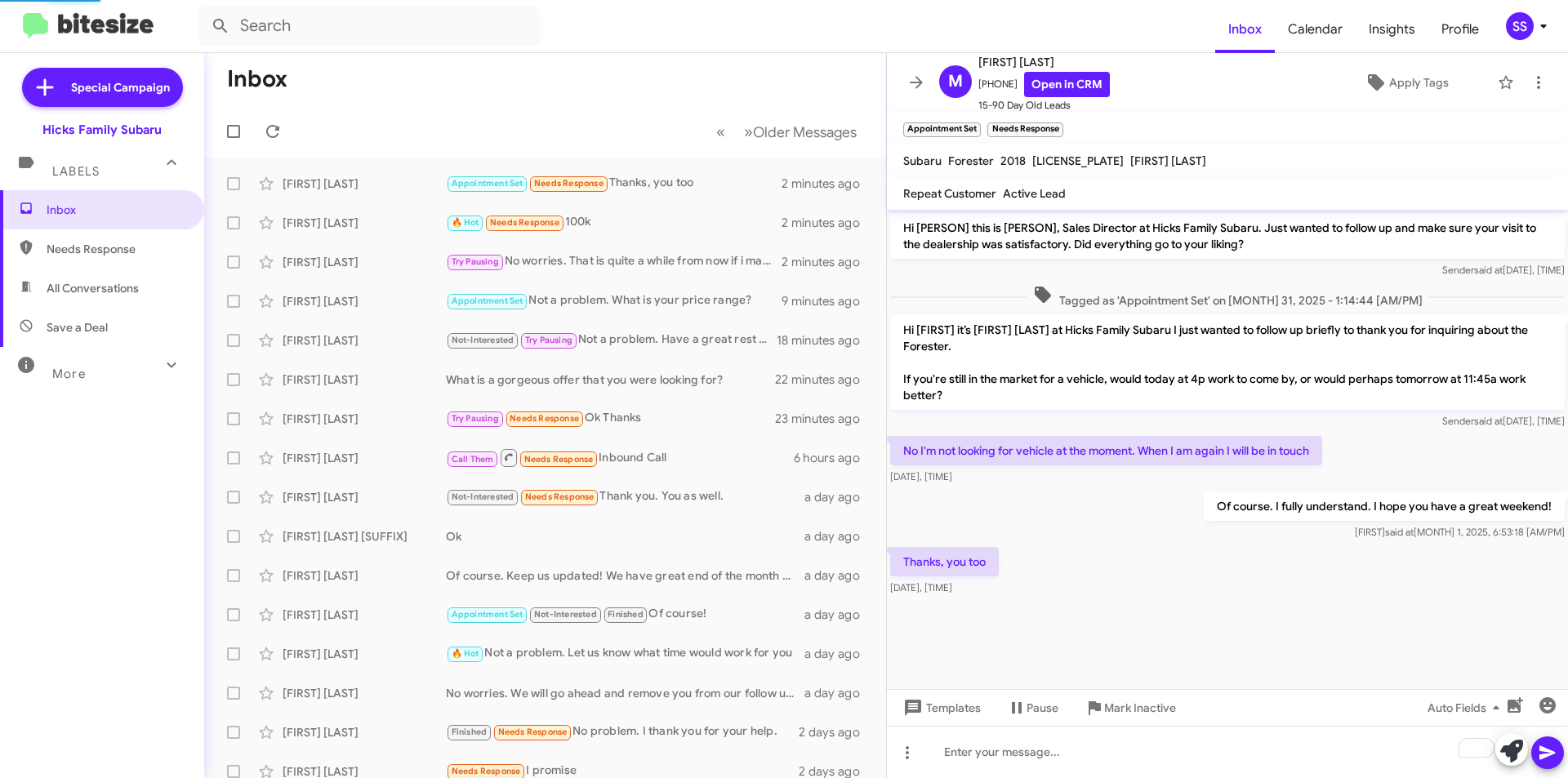 scroll, scrollTop: 0, scrollLeft: 0, axis: both 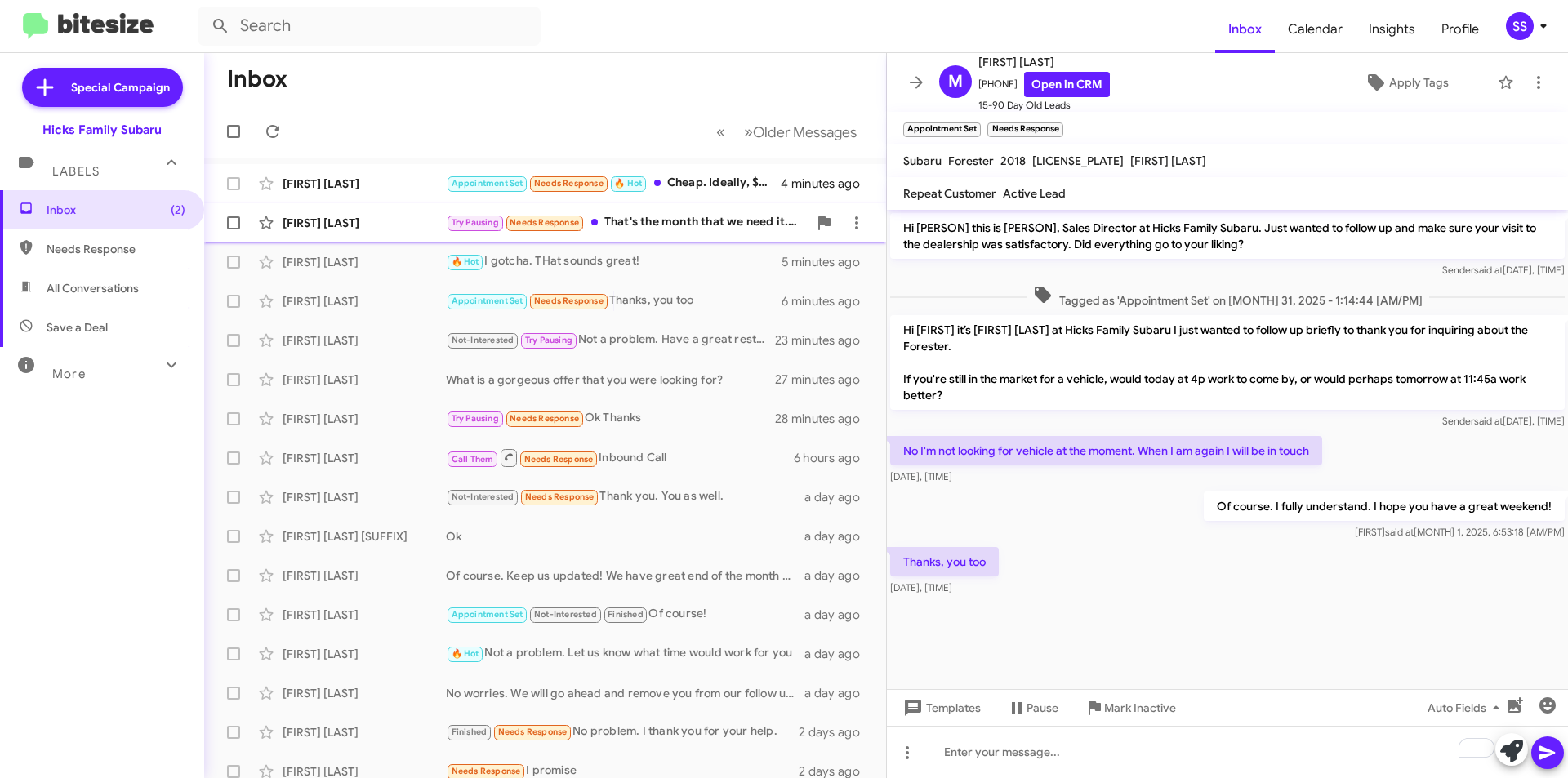 click on "[FIRST] [LAST]" 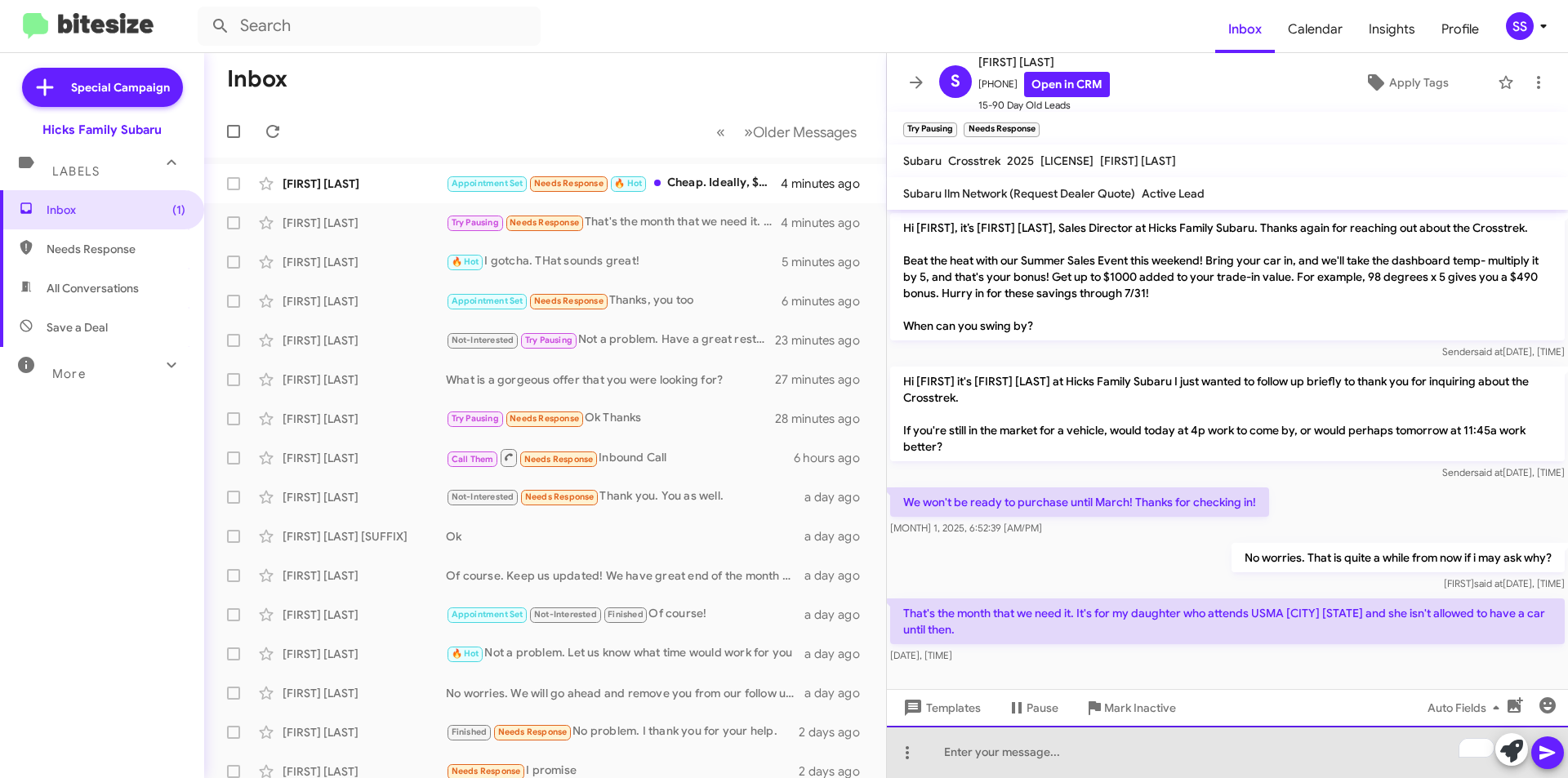 click 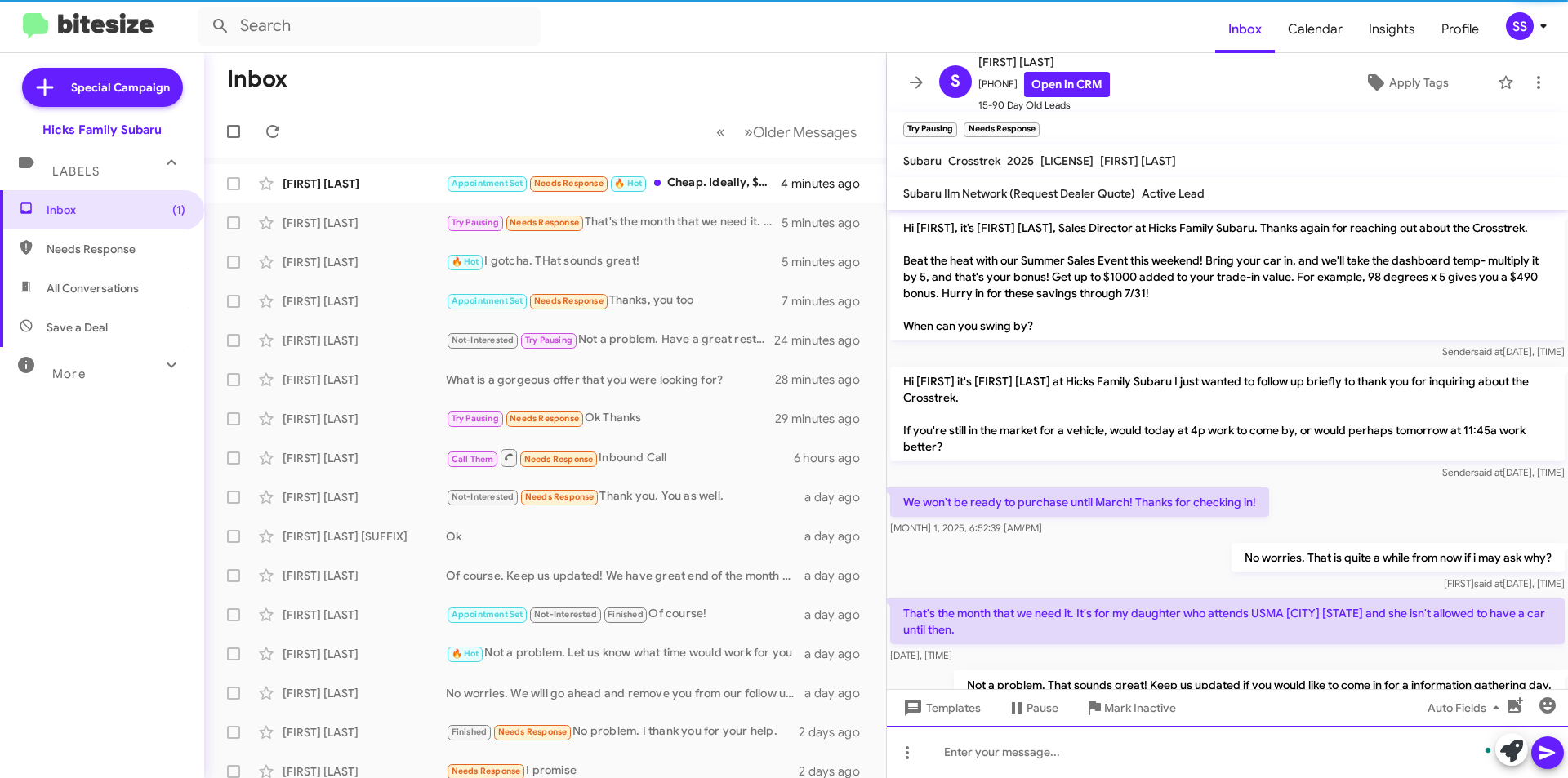 scroll, scrollTop: 58, scrollLeft: 0, axis: vertical 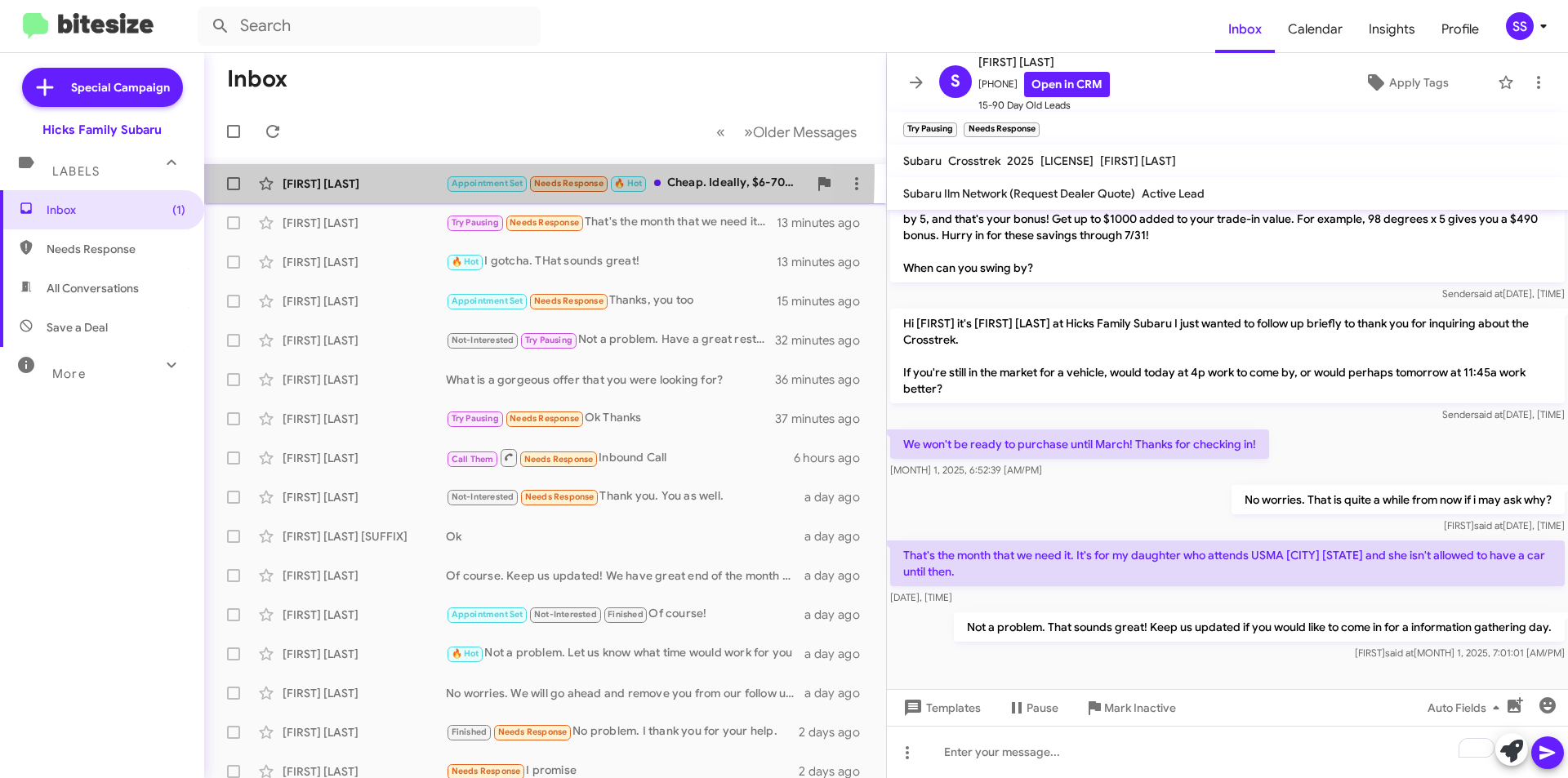 click on "[FIRST] [LAST] Appointment Set   Needs Response   🔥 Hot   Cheap. Ideally, $6-7000.   13 minutes ago" 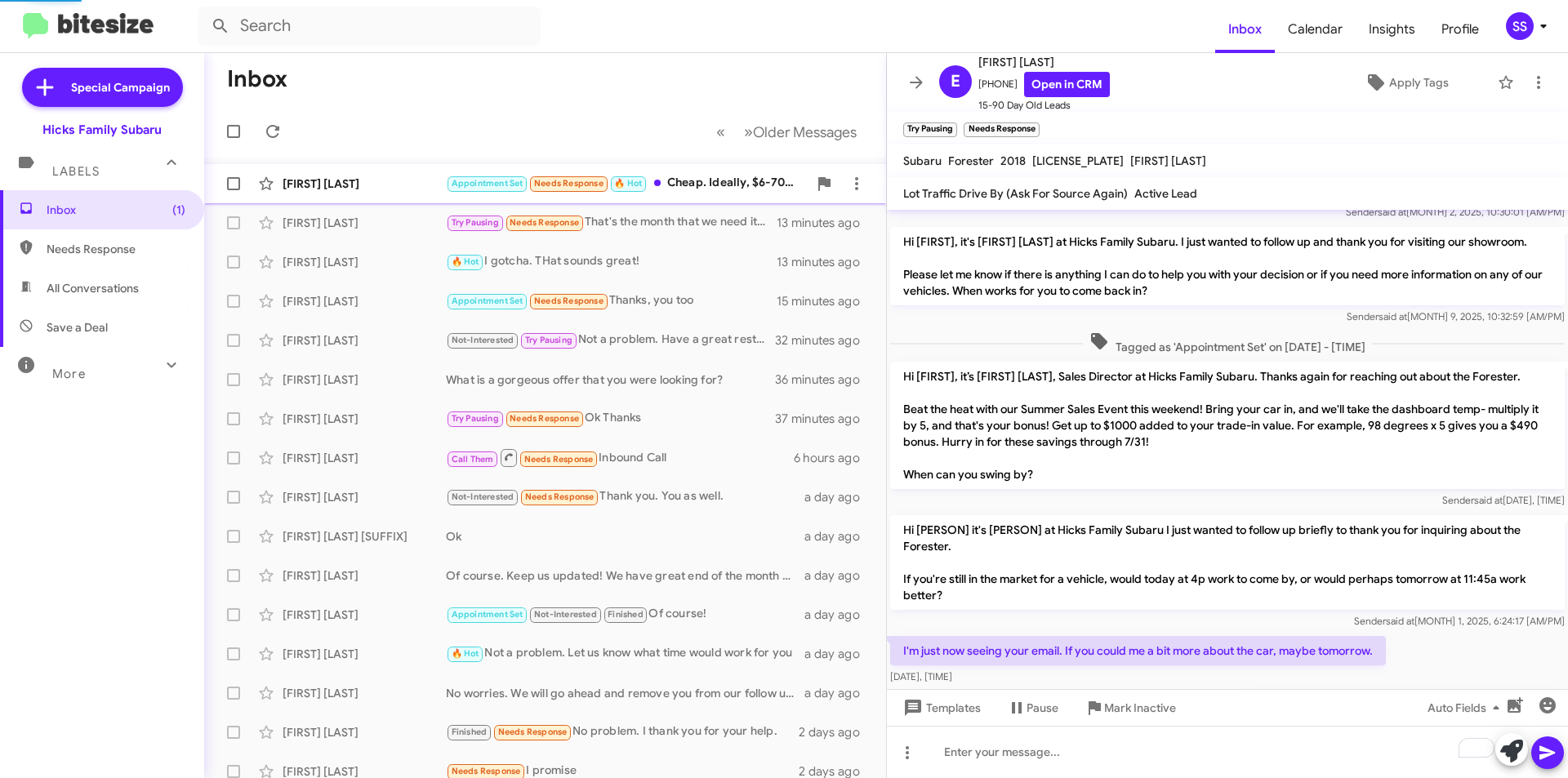 scroll, scrollTop: 439, scrollLeft: 0, axis: vertical 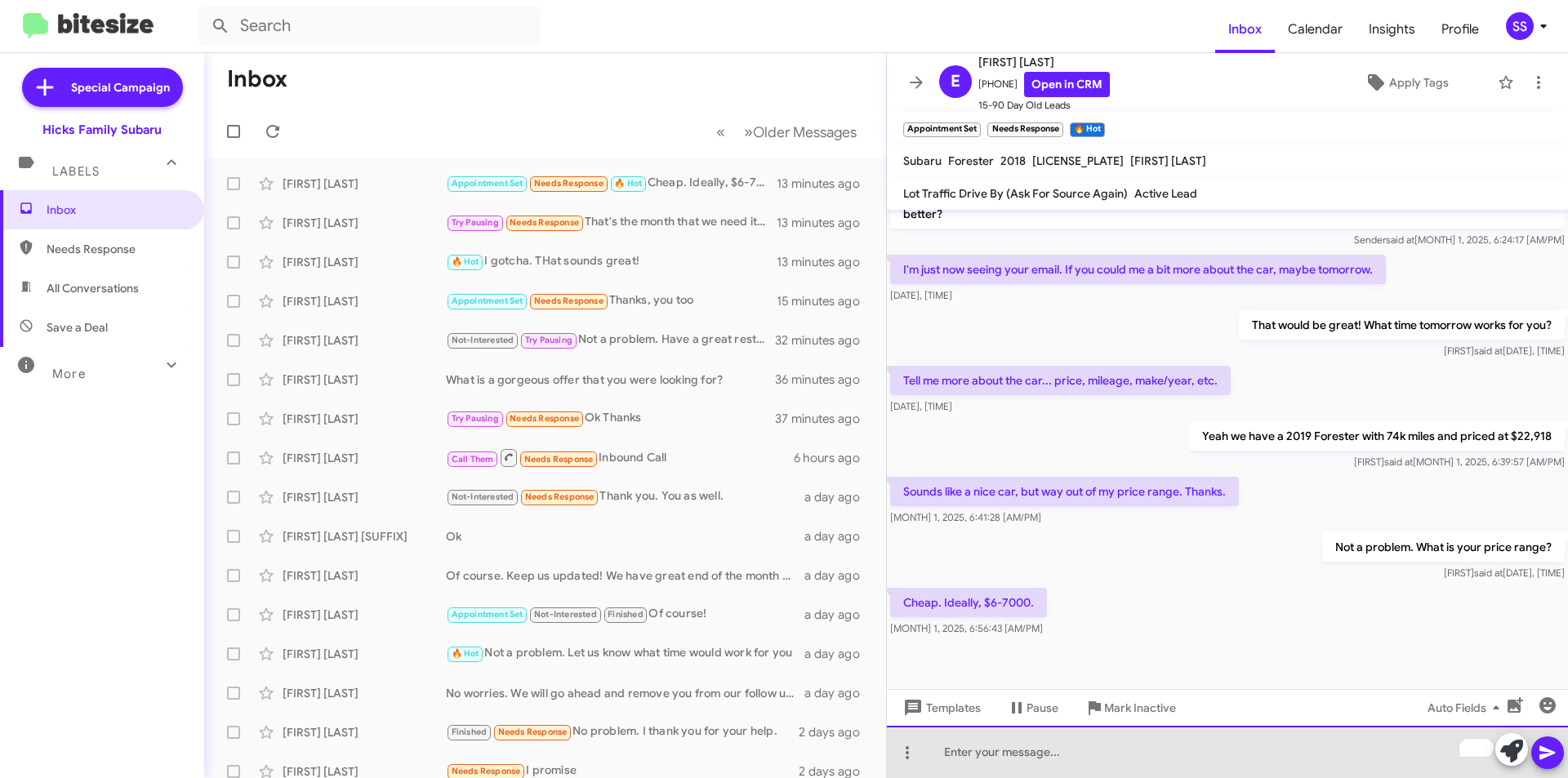 click 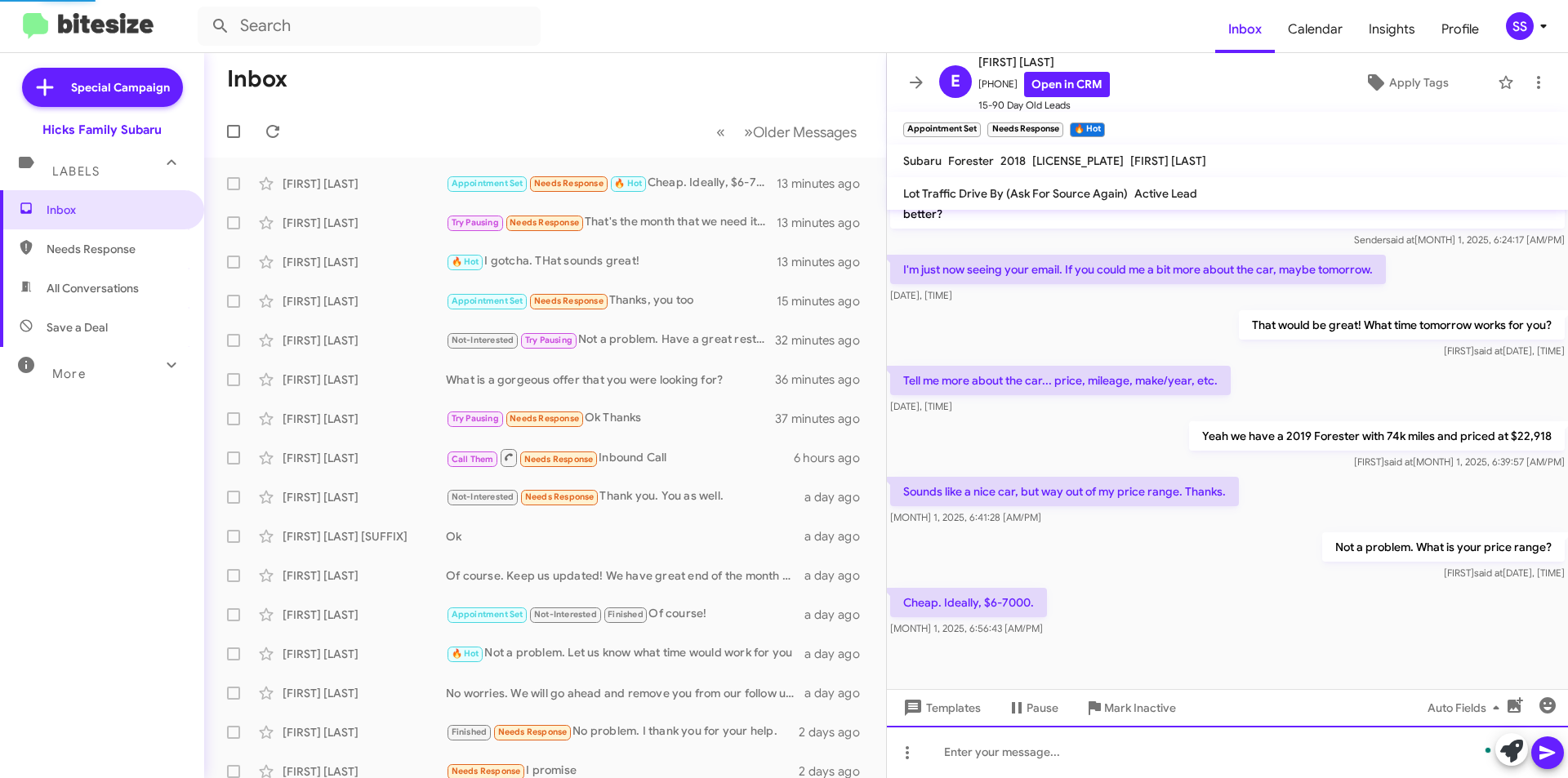 scroll, scrollTop: 499, scrollLeft: 0, axis: vertical 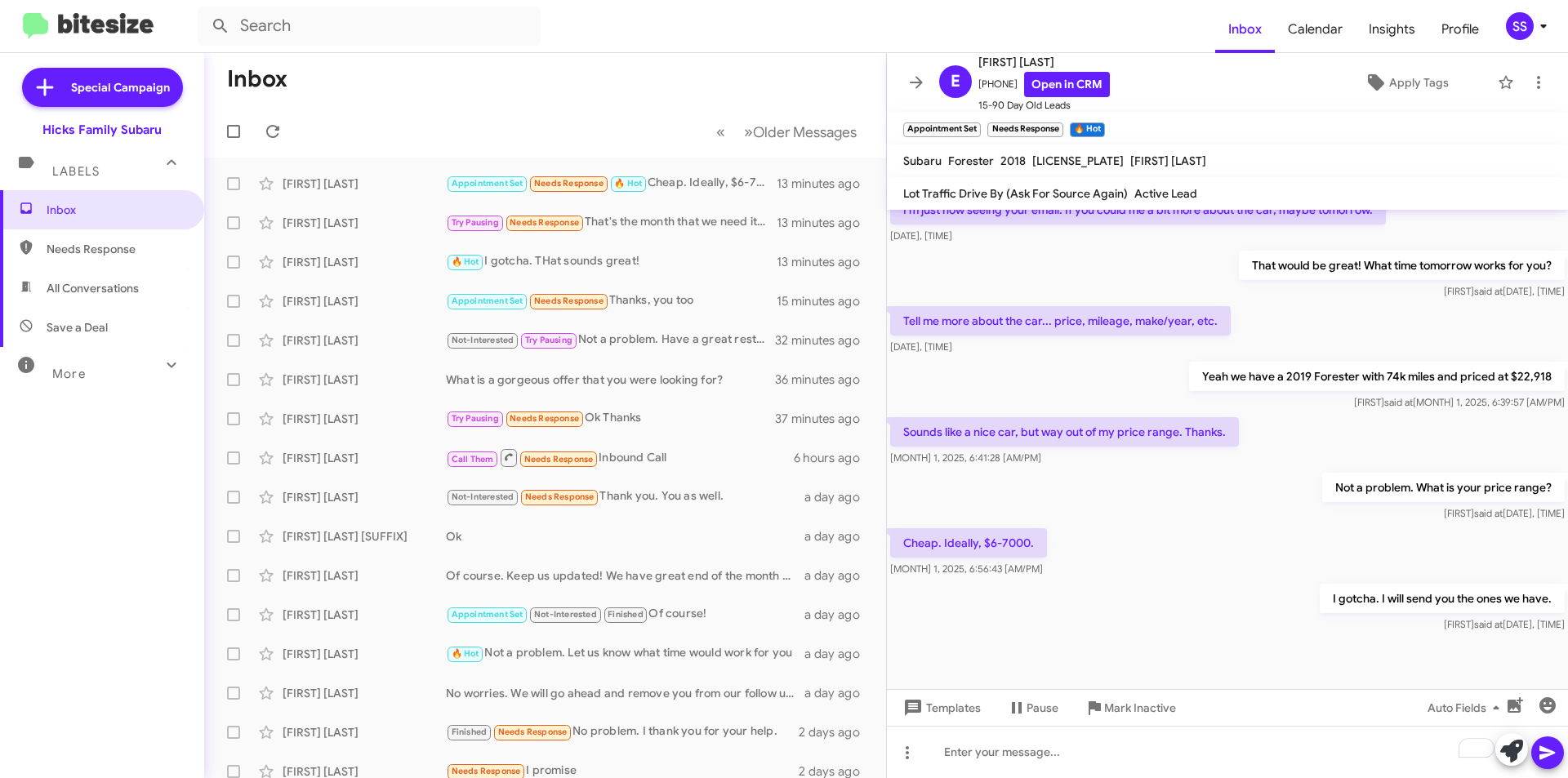 click on "Save a Deal" at bounding box center (102, 327) 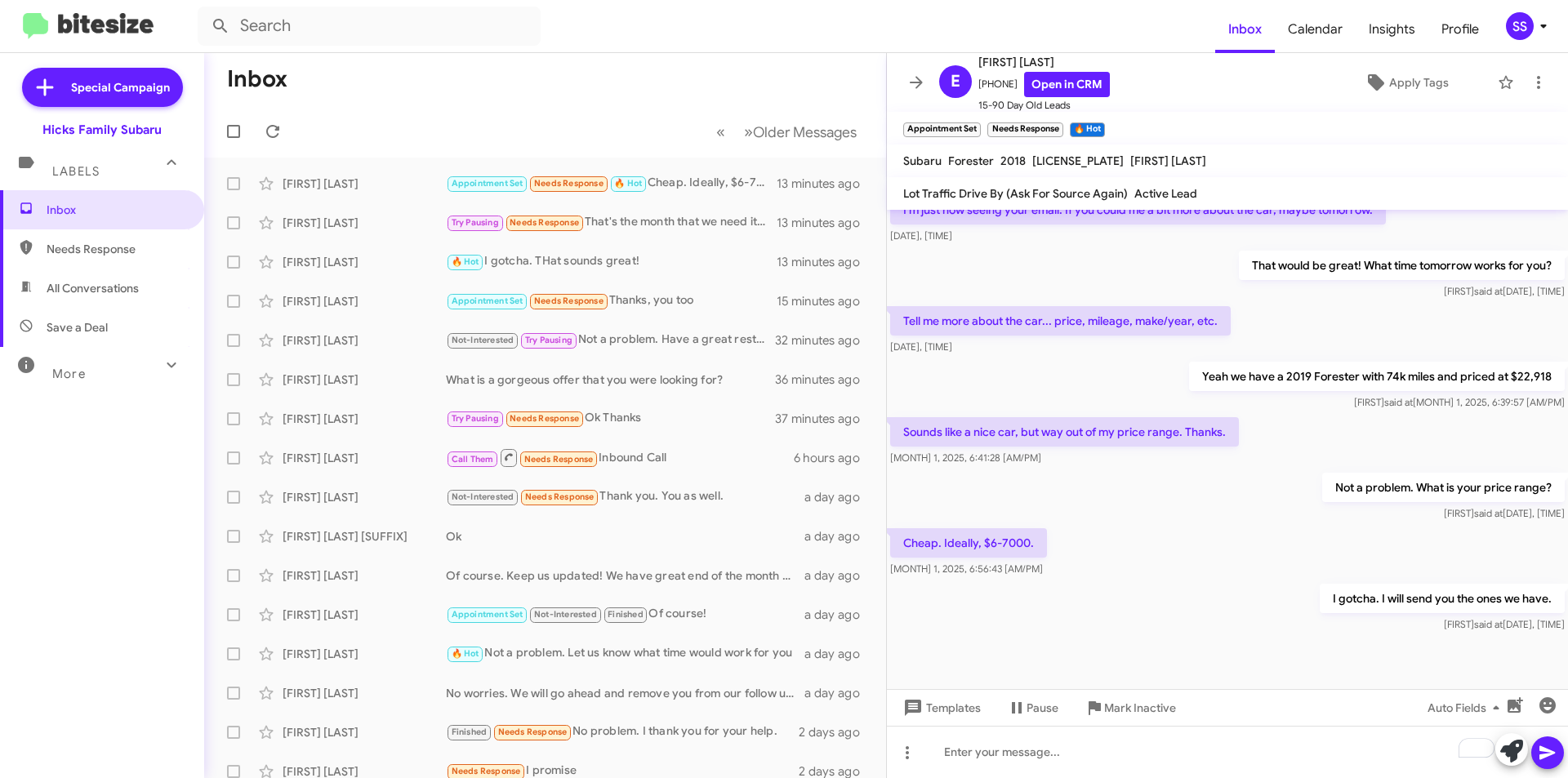 type on "in:not-interested" 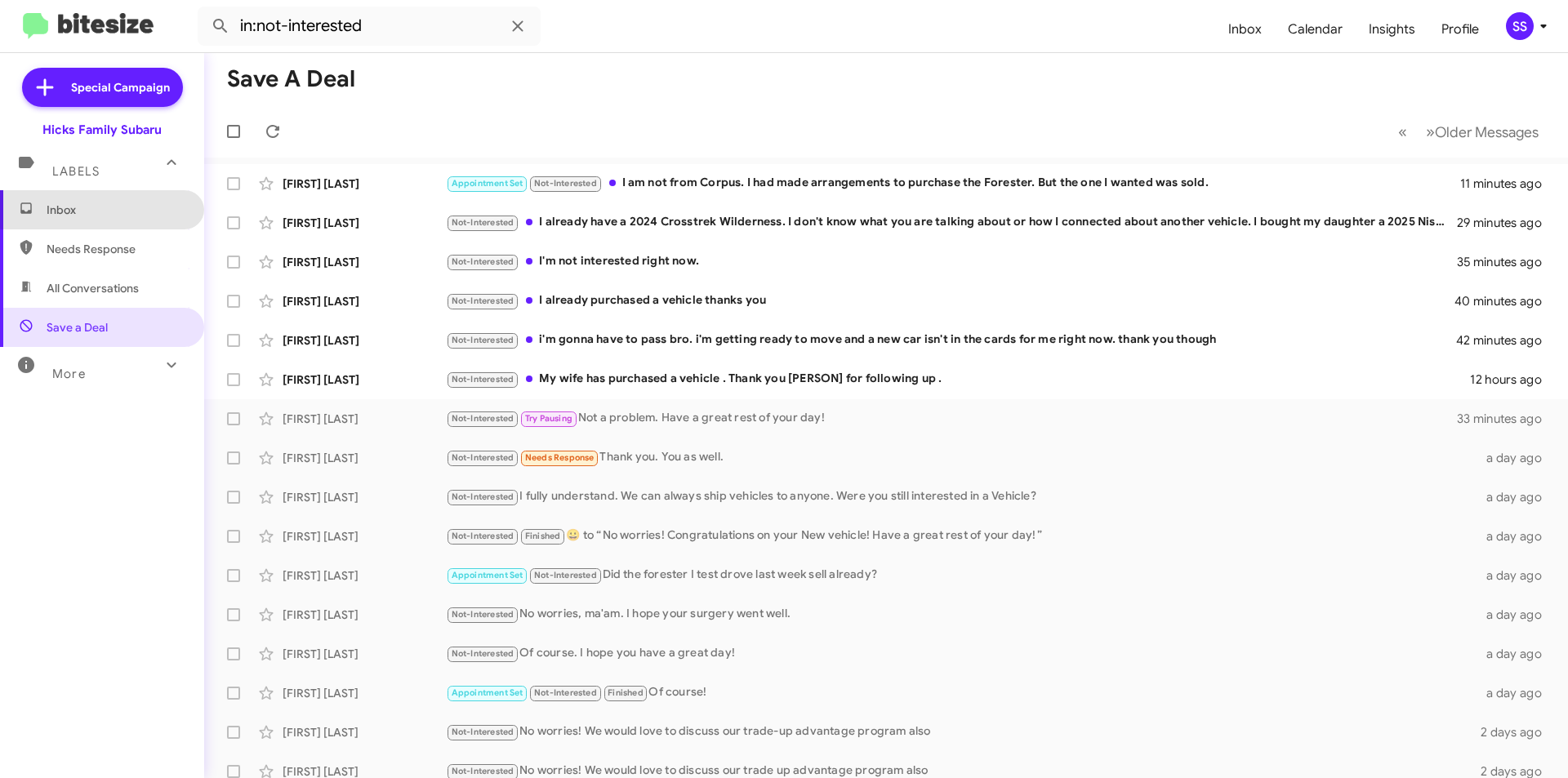 click on "Inbox" at bounding box center [116, 210] 